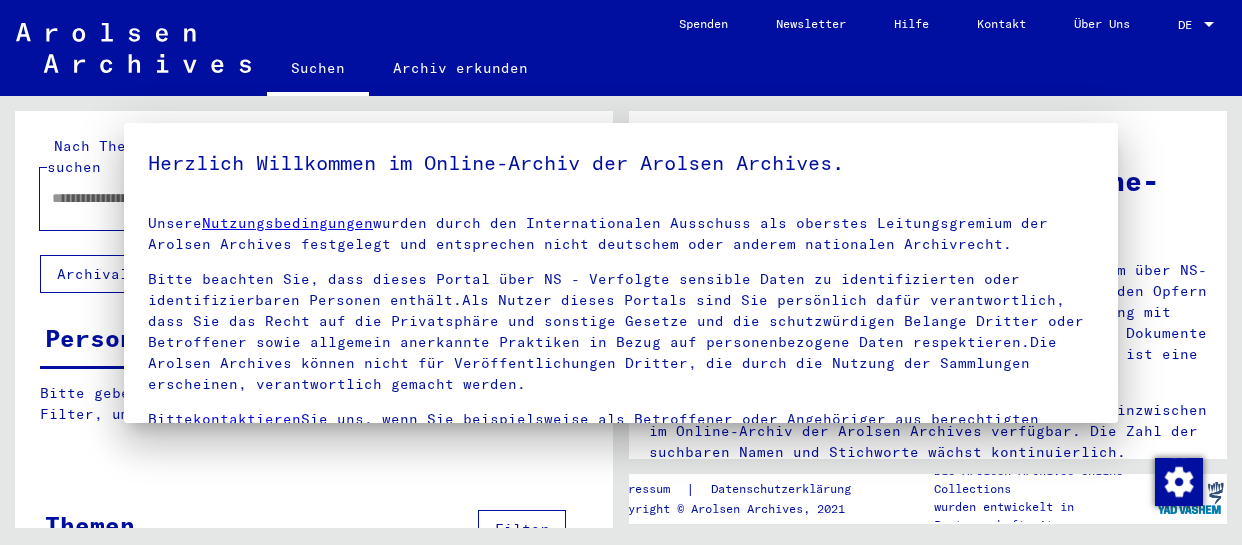 type on "*******" 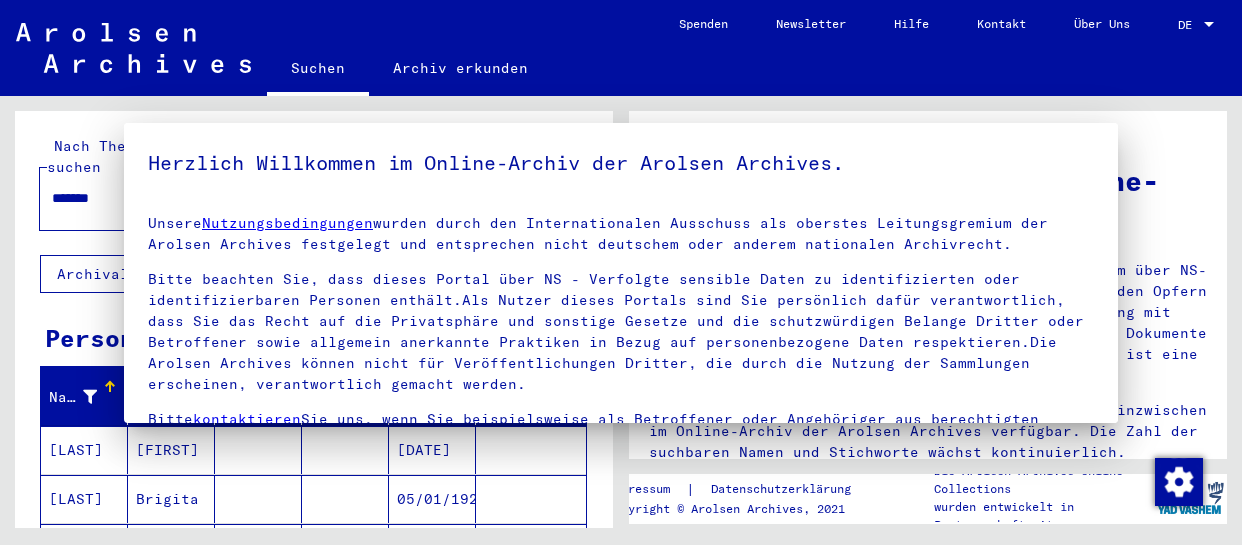 scroll, scrollTop: 0, scrollLeft: 0, axis: both 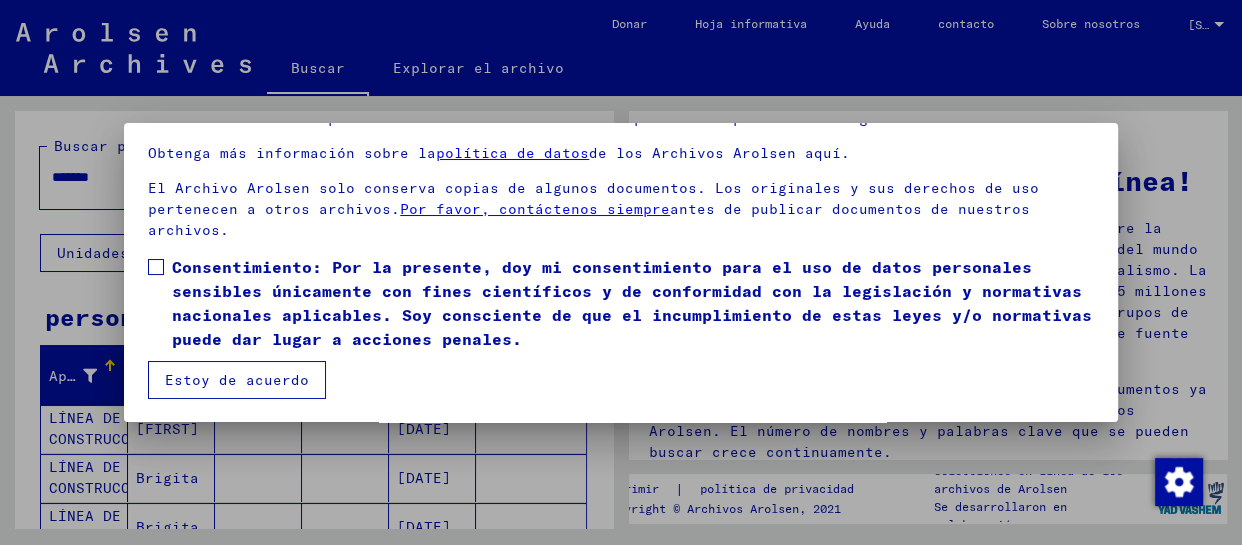 click on "Consentimiento: Por la presente, doy mi consentimiento para el uso de datos personales sensibles únicamente con fines científicos y de conformidad con la legislación y normativas nacionales aplicables. Soy consciente de que el incumplimiento de estas leyes y/o normativas puede dar lugar a acciones penales." at bounding box center (621, 303) 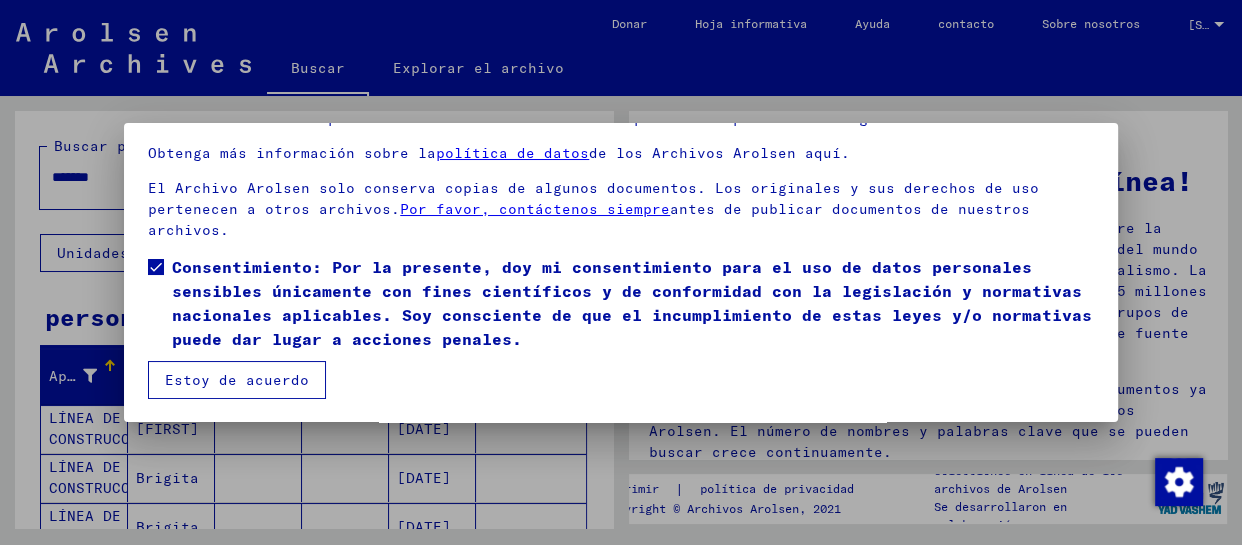 click on "Estoy de acuerdo" at bounding box center [237, 380] 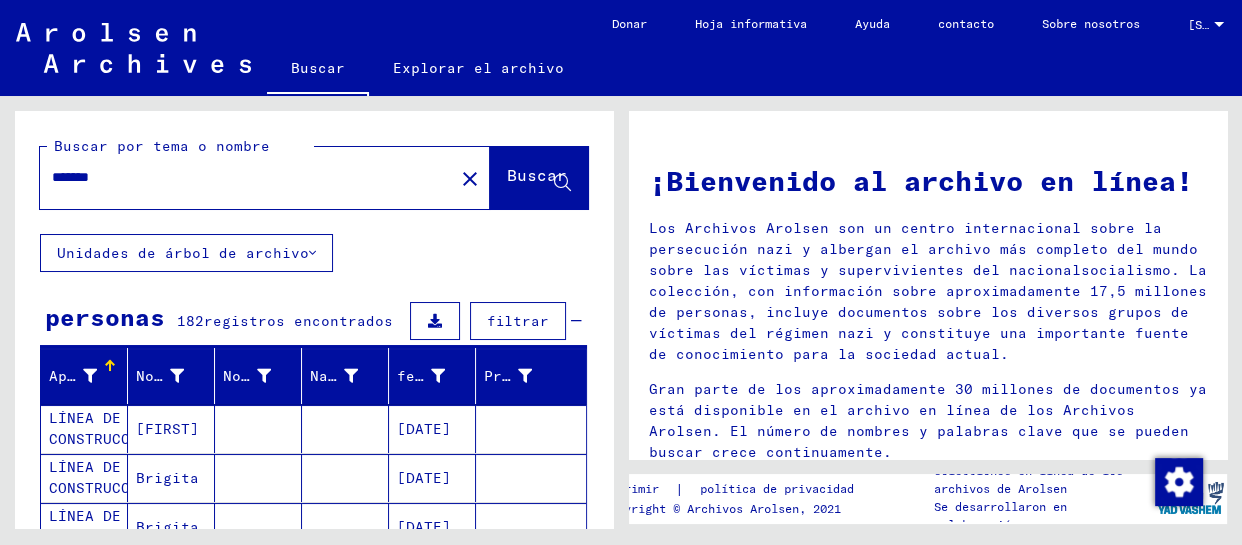 scroll, scrollTop: 120, scrollLeft: 0, axis: vertical 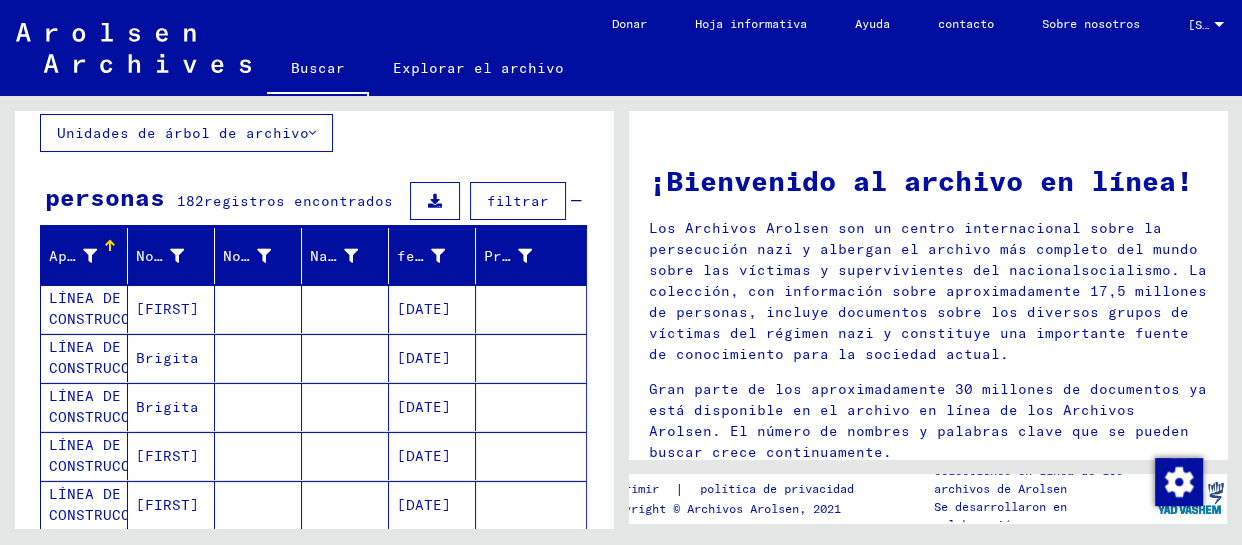 click on "[FIRST]" at bounding box center (167, 358) 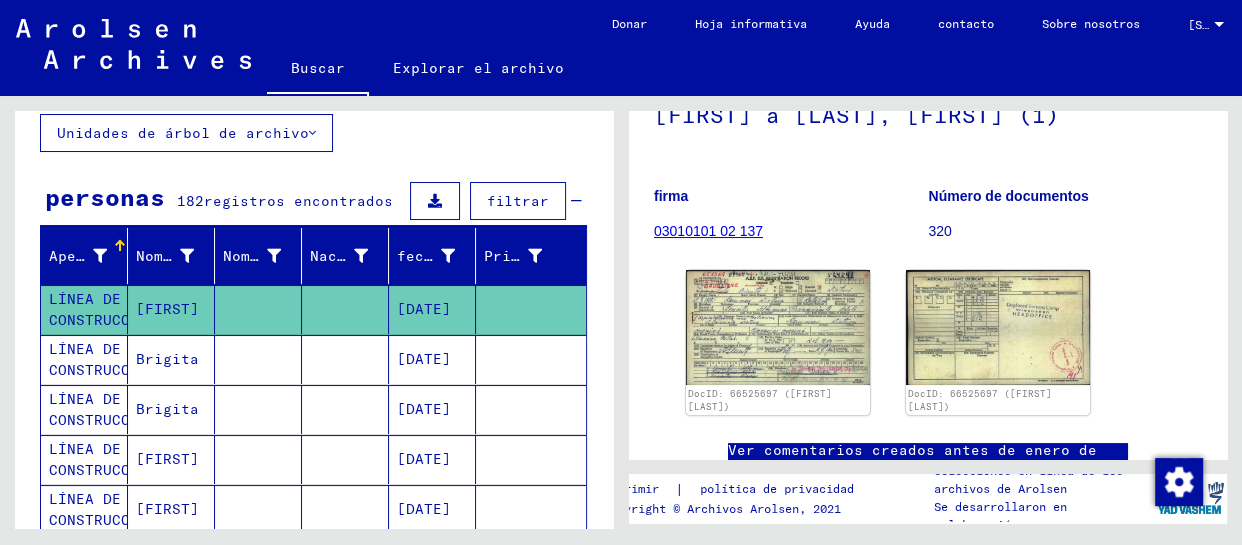 scroll, scrollTop: 347, scrollLeft: 0, axis: vertical 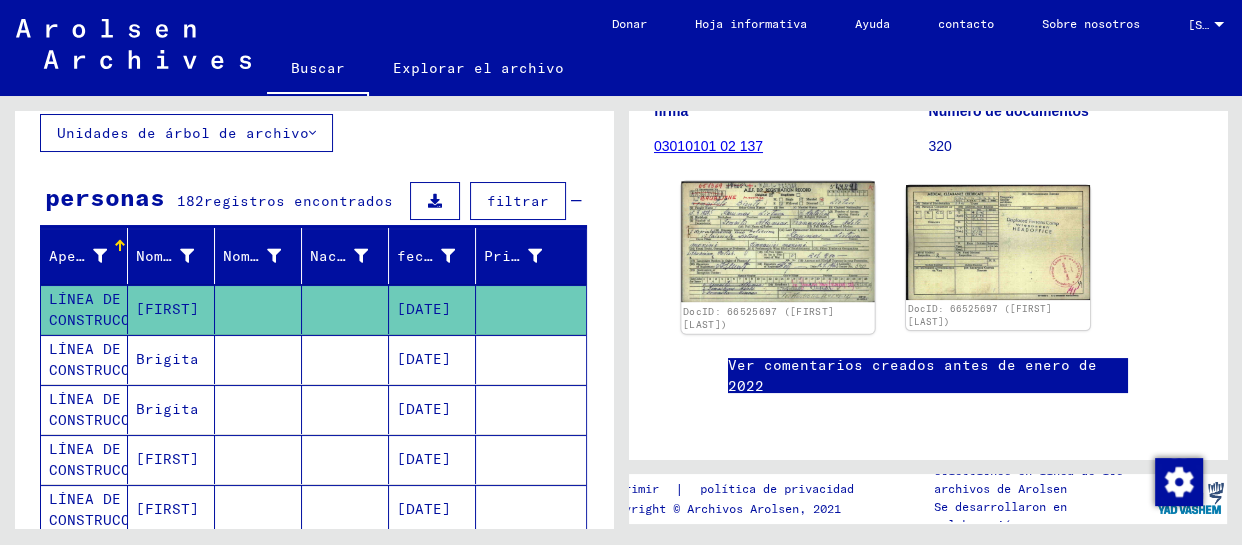 click 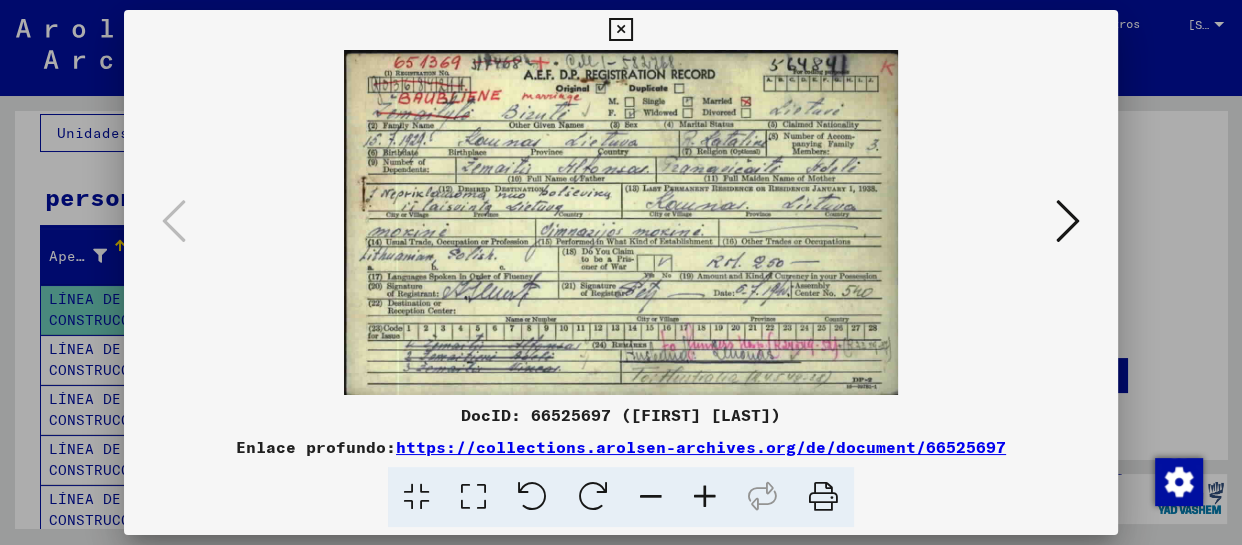 click at bounding box center (1068, 221) 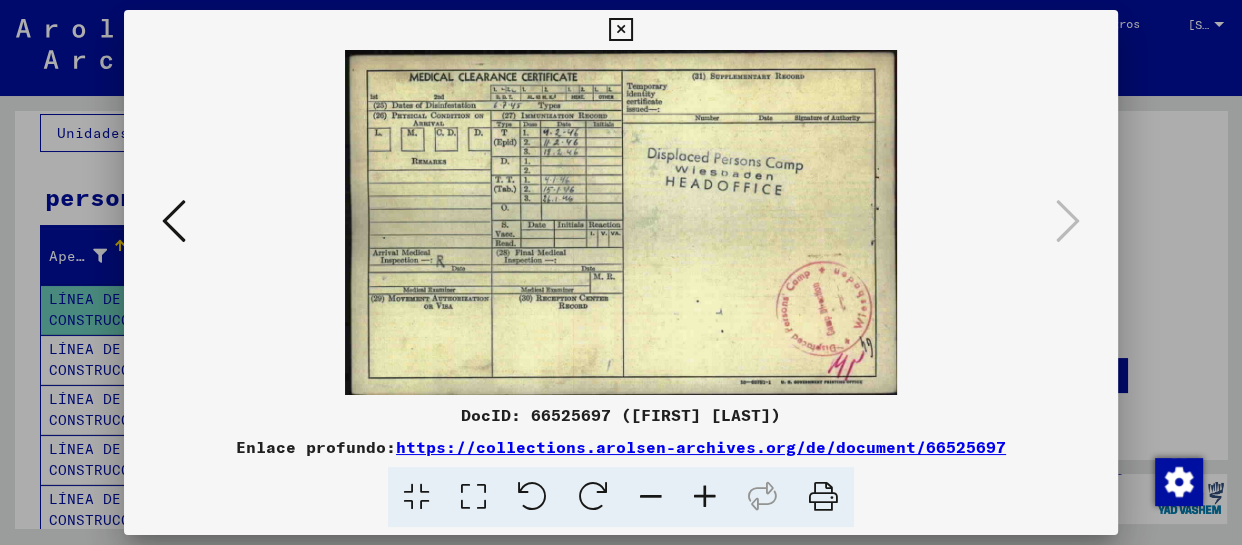 click at bounding box center (620, 30) 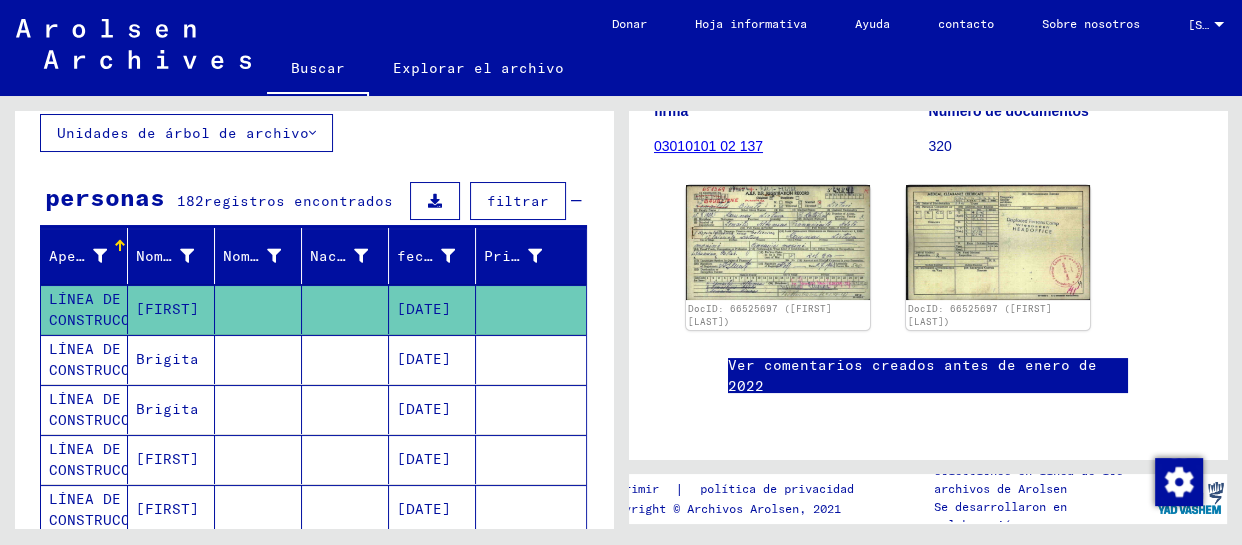 click on "Brigita" at bounding box center (167, 409) 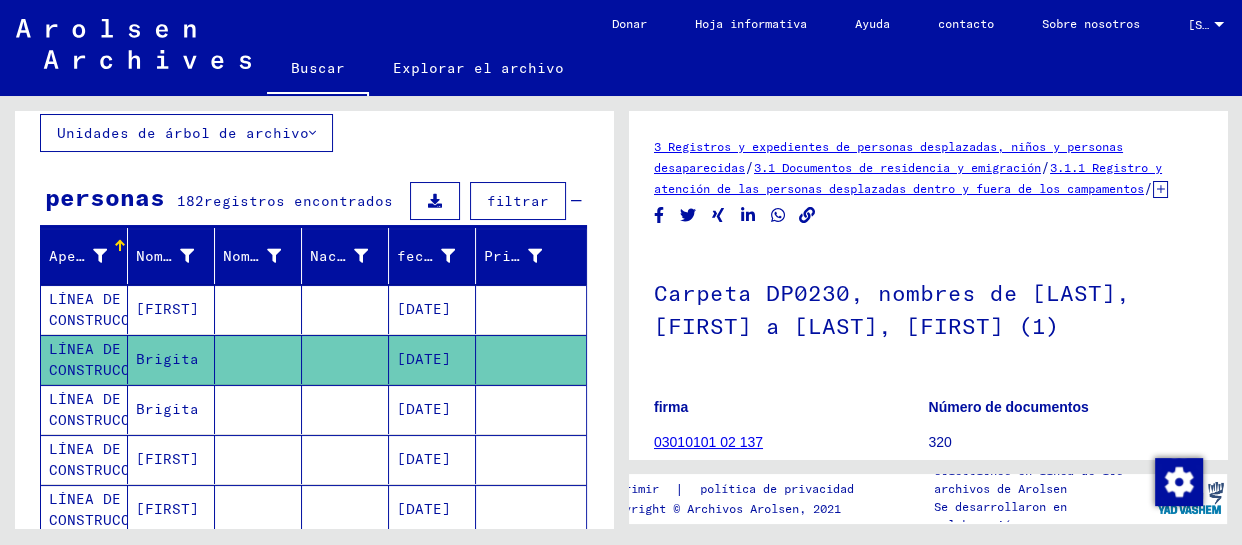 scroll, scrollTop: 0, scrollLeft: 0, axis: both 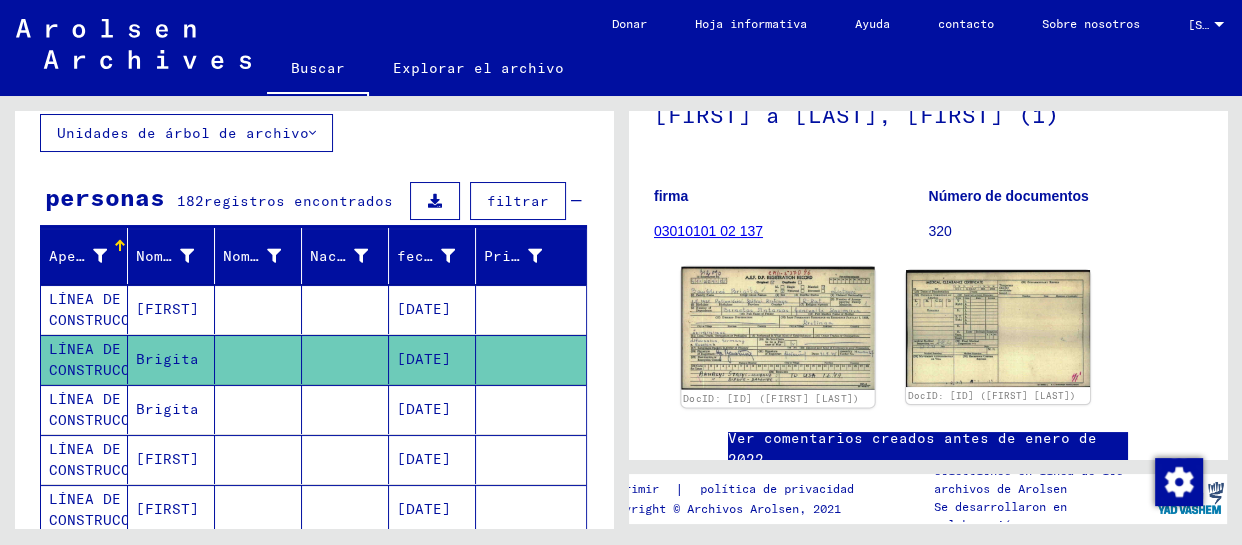 click 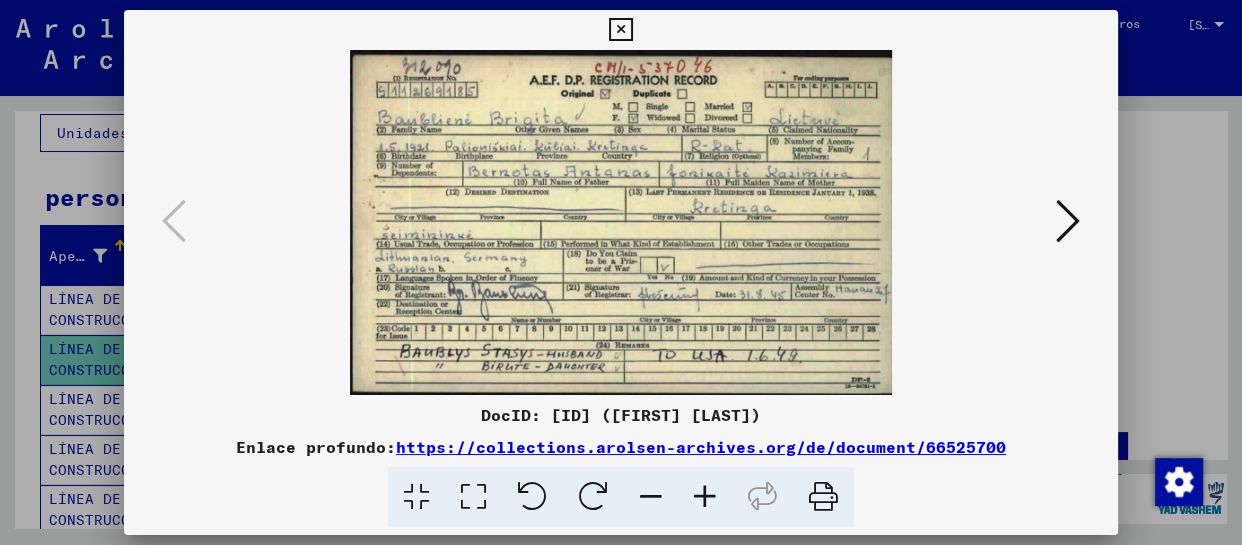 click at bounding box center [620, 30] 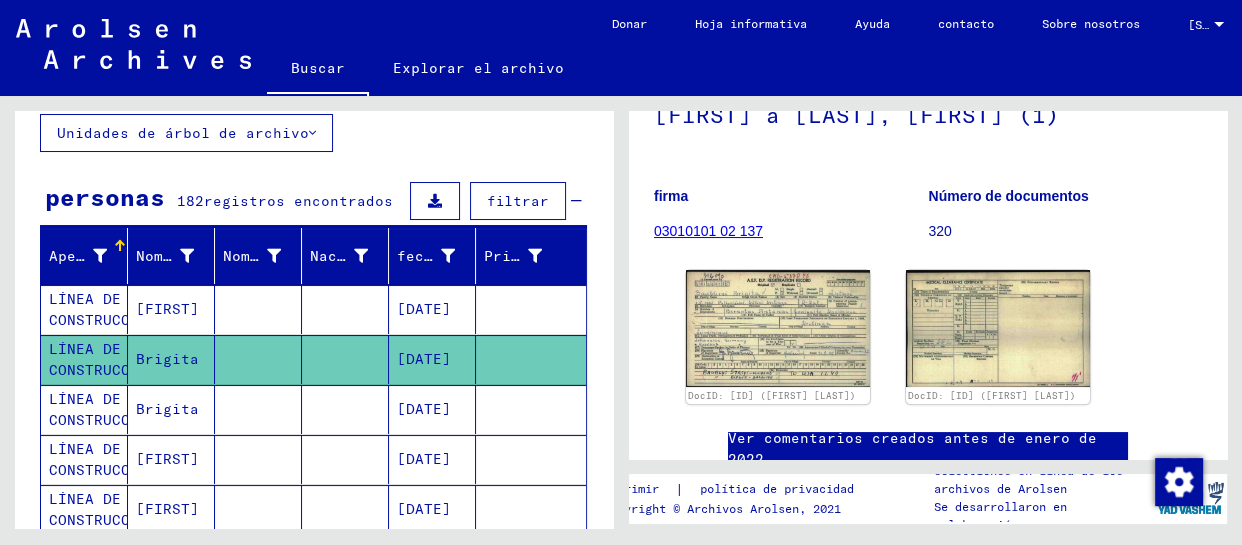click on "Brigita" at bounding box center (167, 459) 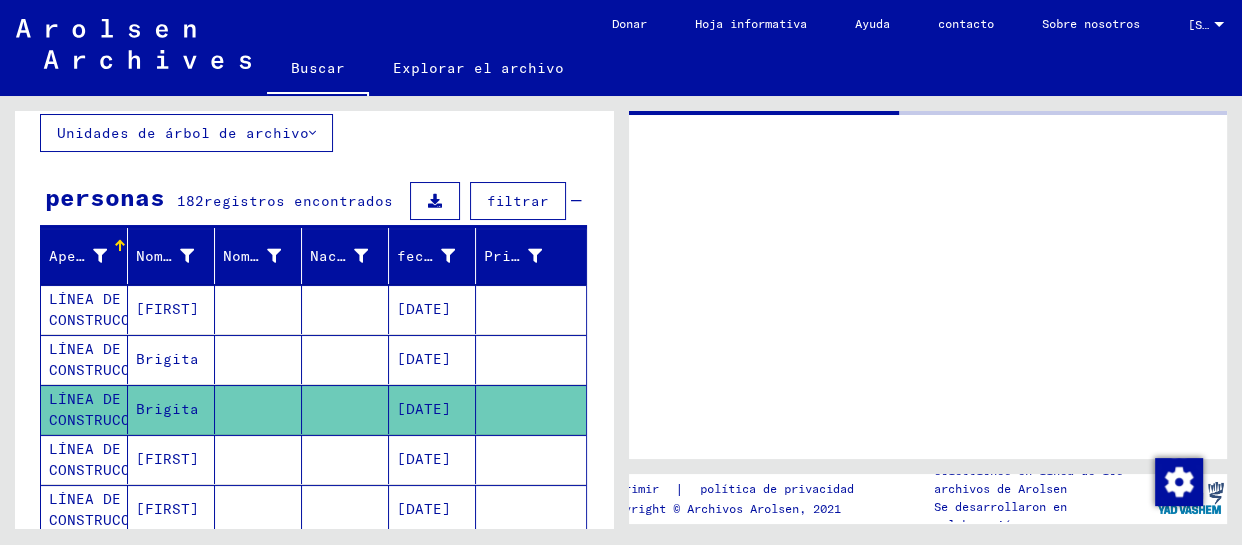 scroll, scrollTop: 0, scrollLeft: 0, axis: both 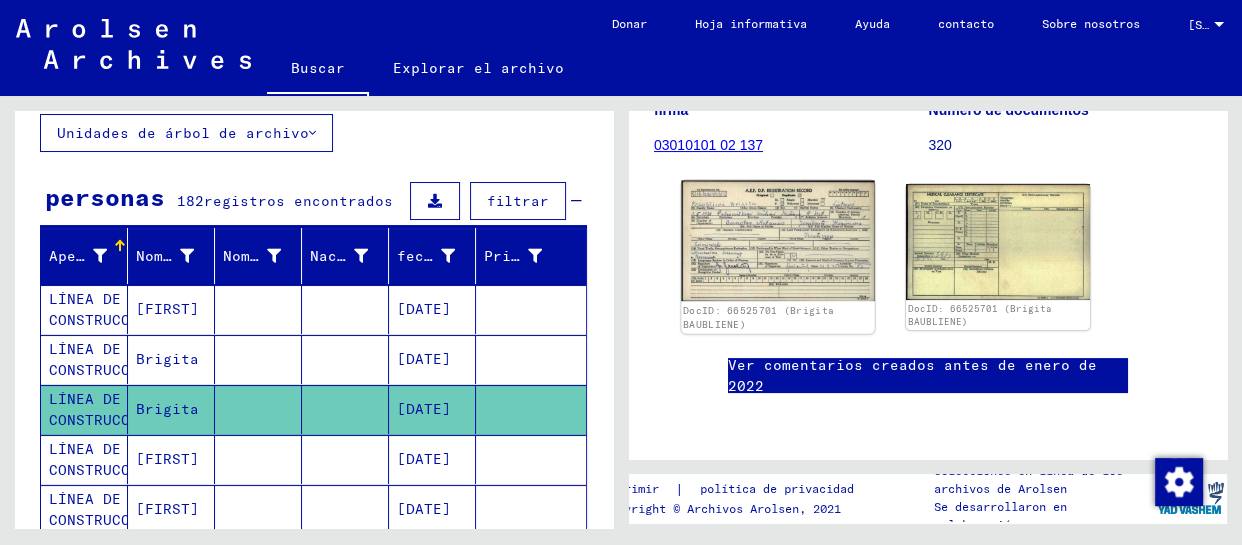 click 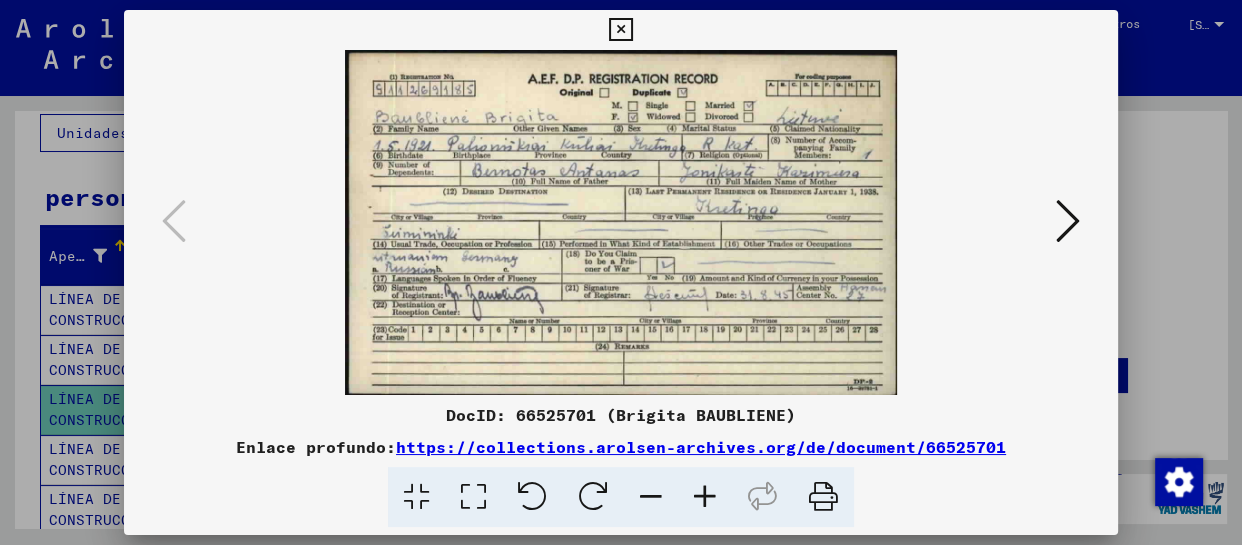 click at bounding box center [620, 30] 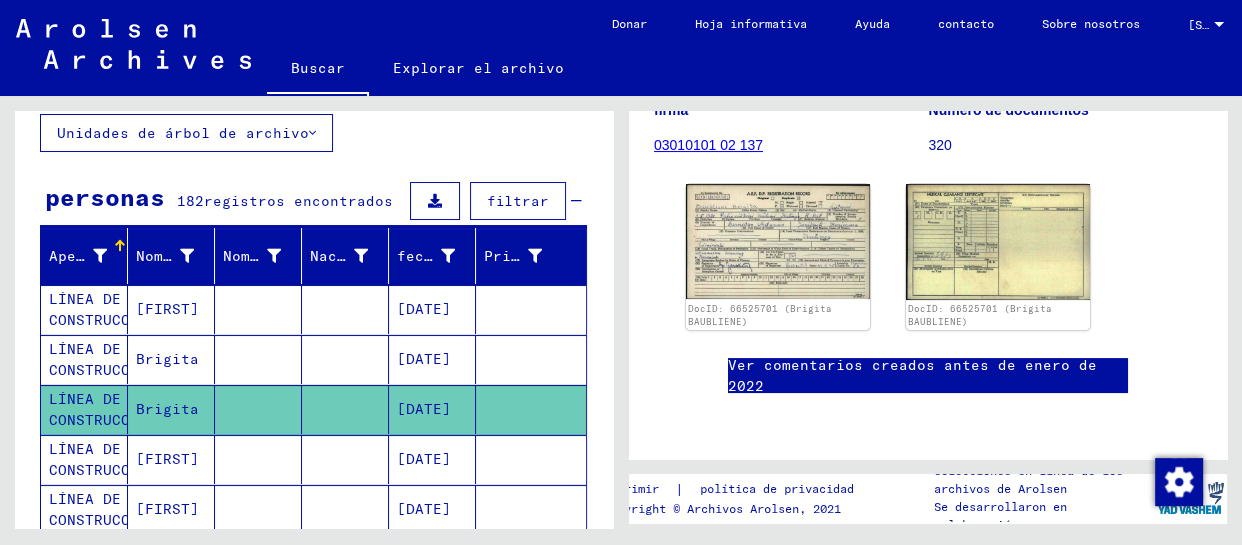 scroll, scrollTop: 302, scrollLeft: 0, axis: vertical 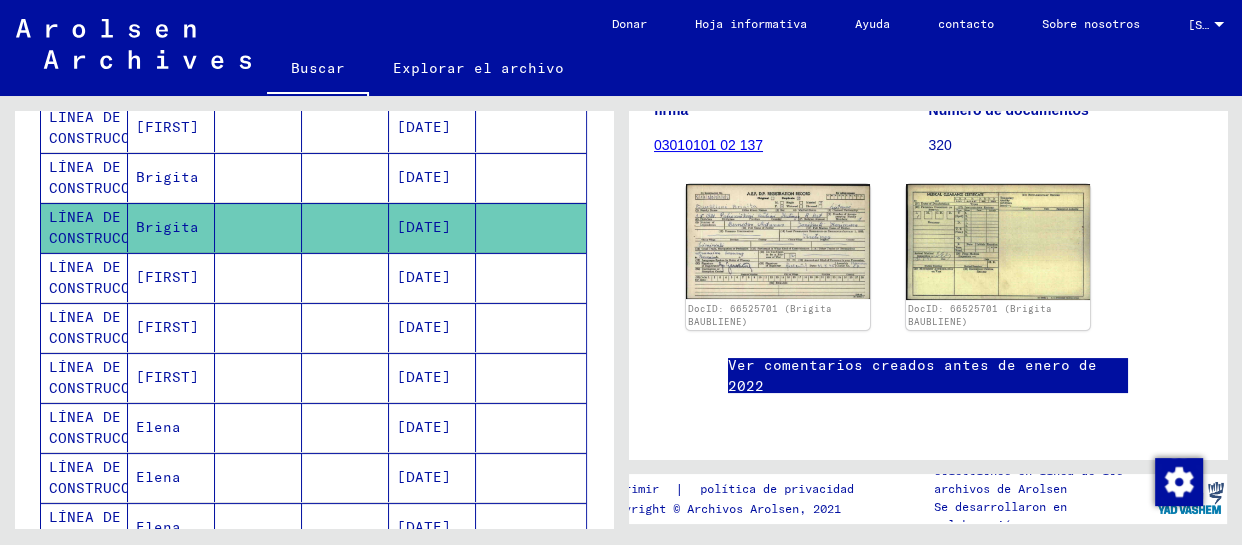 click on "[FIRST]" at bounding box center [167, 327] 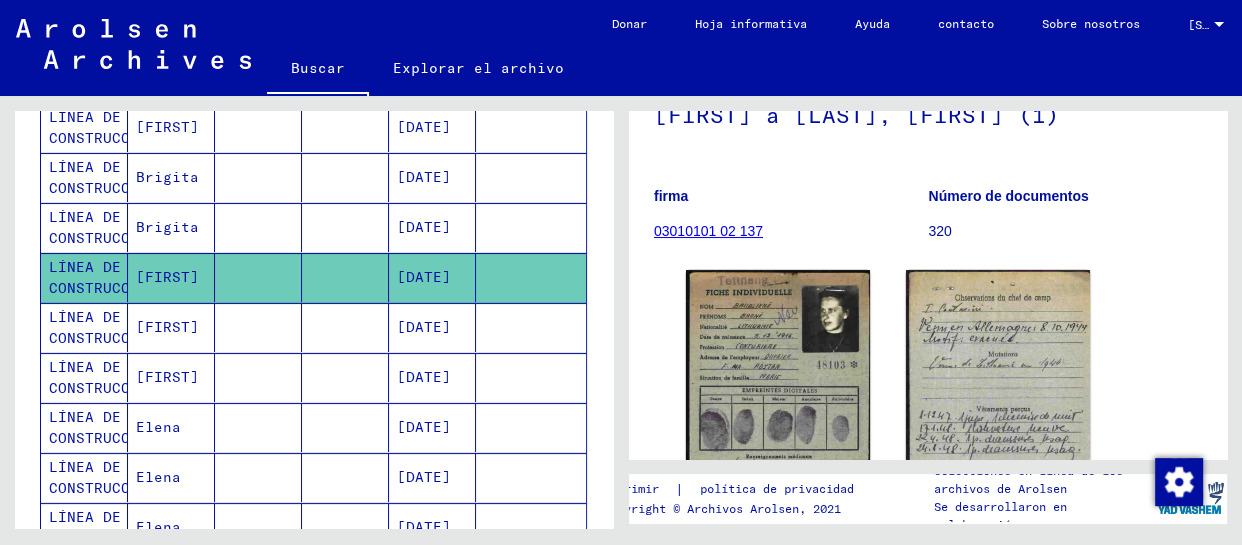 scroll, scrollTop: 242, scrollLeft: 0, axis: vertical 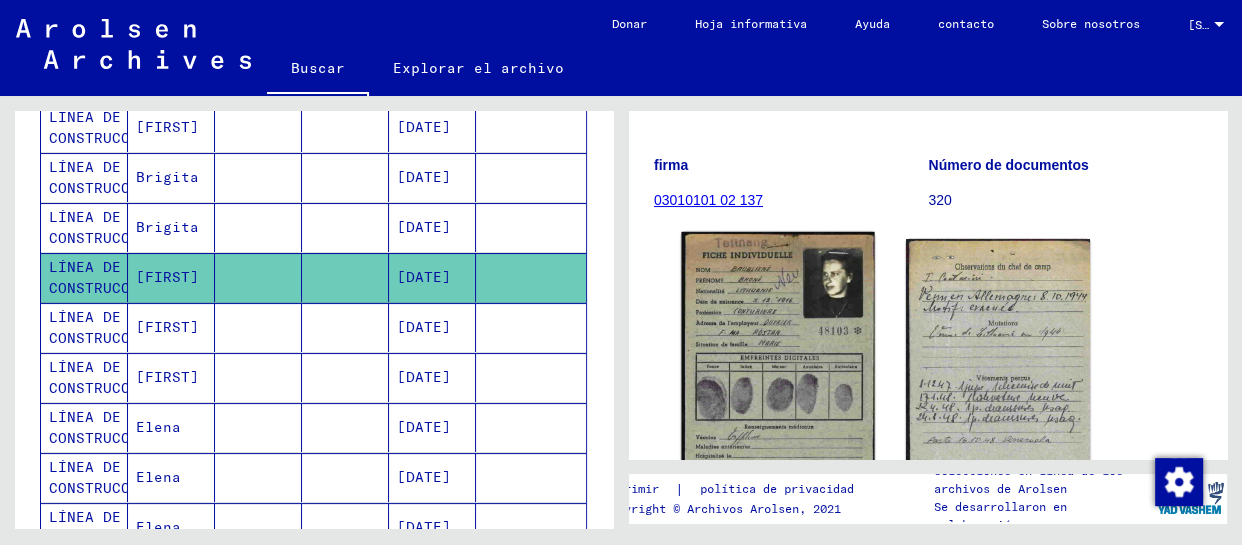 click 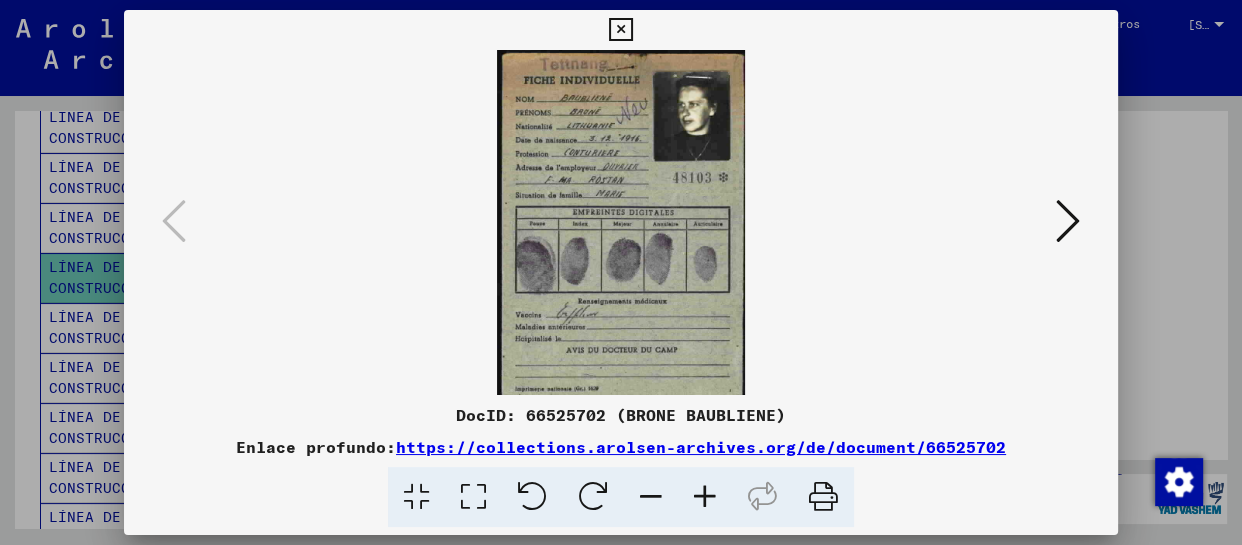 click at bounding box center (1068, 221) 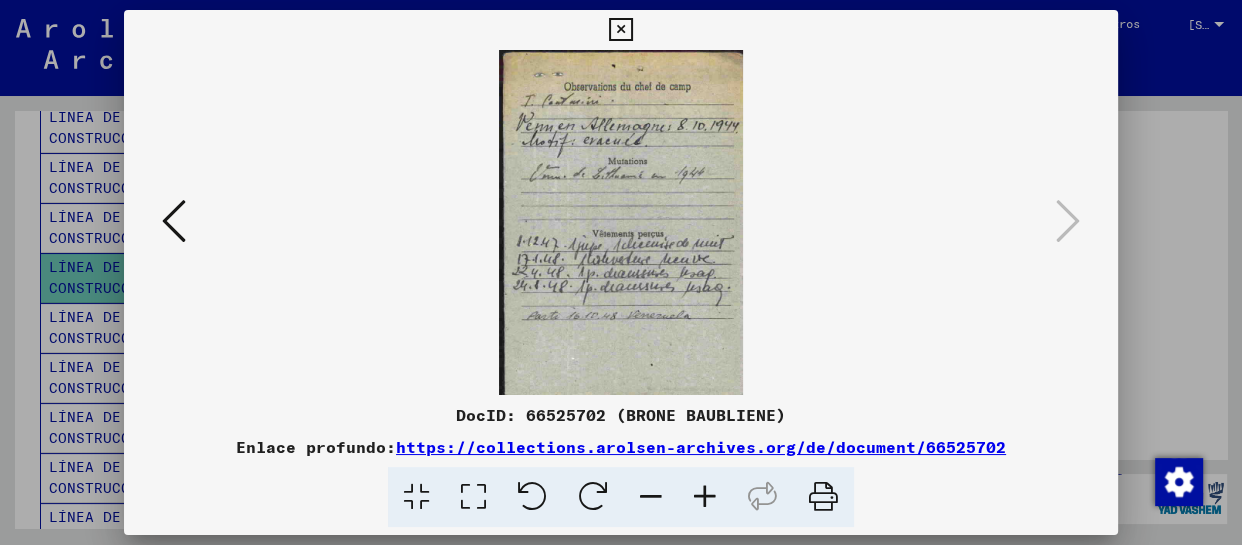 click at bounding box center (174, 221) 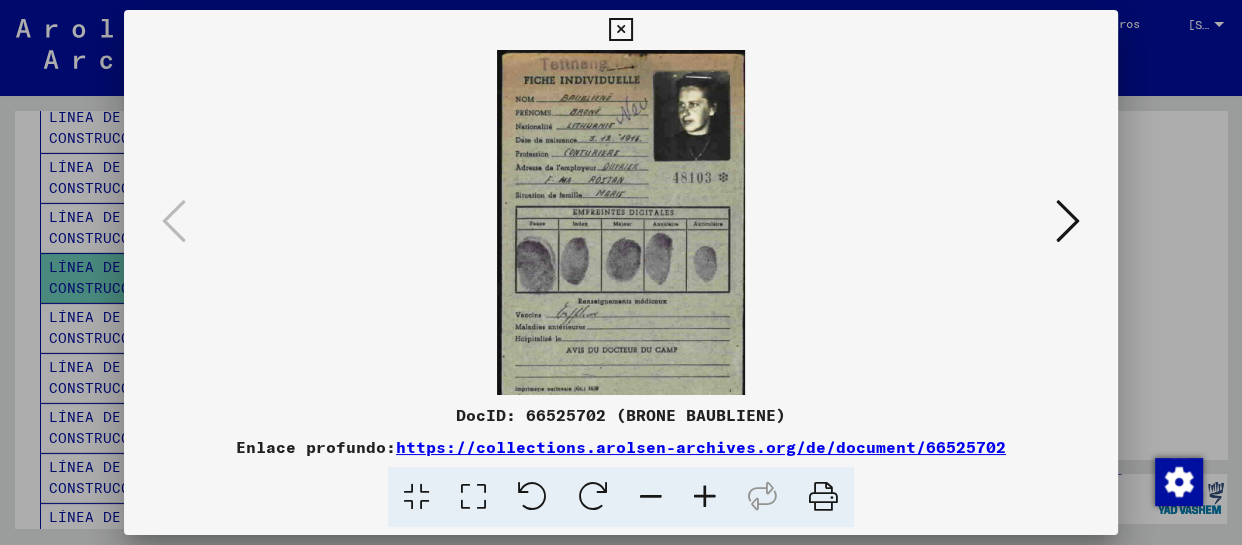 click at bounding box center [620, 30] 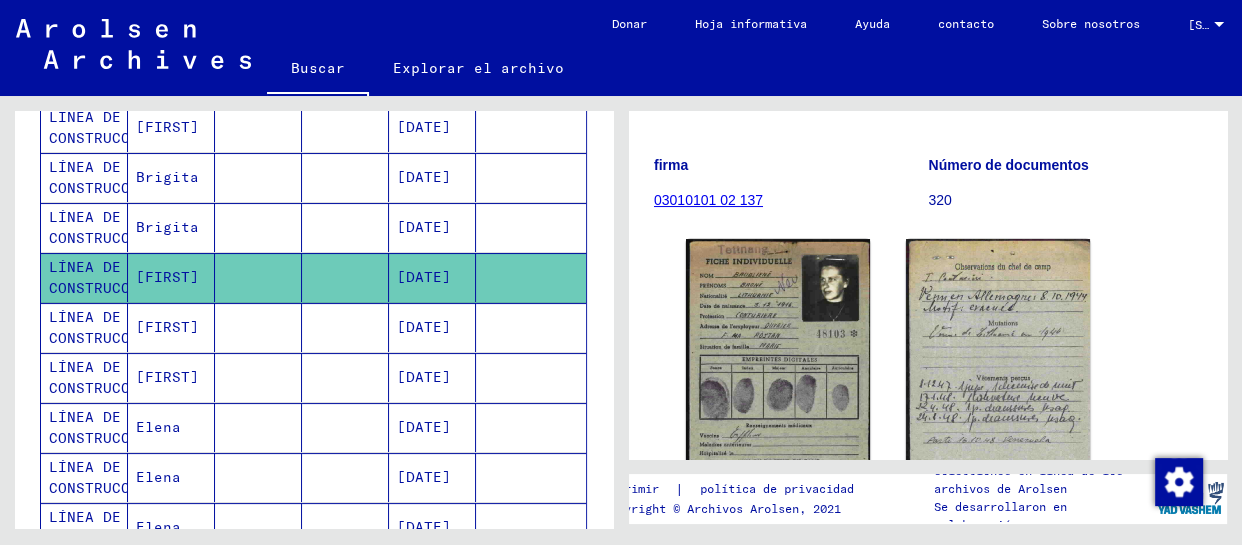 click on "[FIRST]" at bounding box center (167, 377) 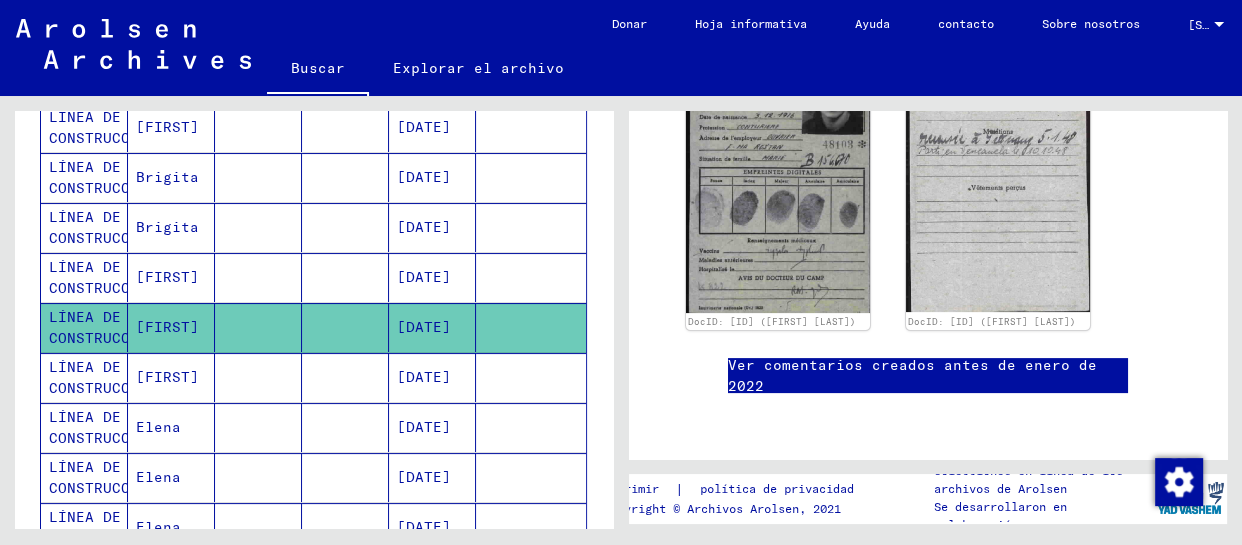 scroll, scrollTop: 393, scrollLeft: 0, axis: vertical 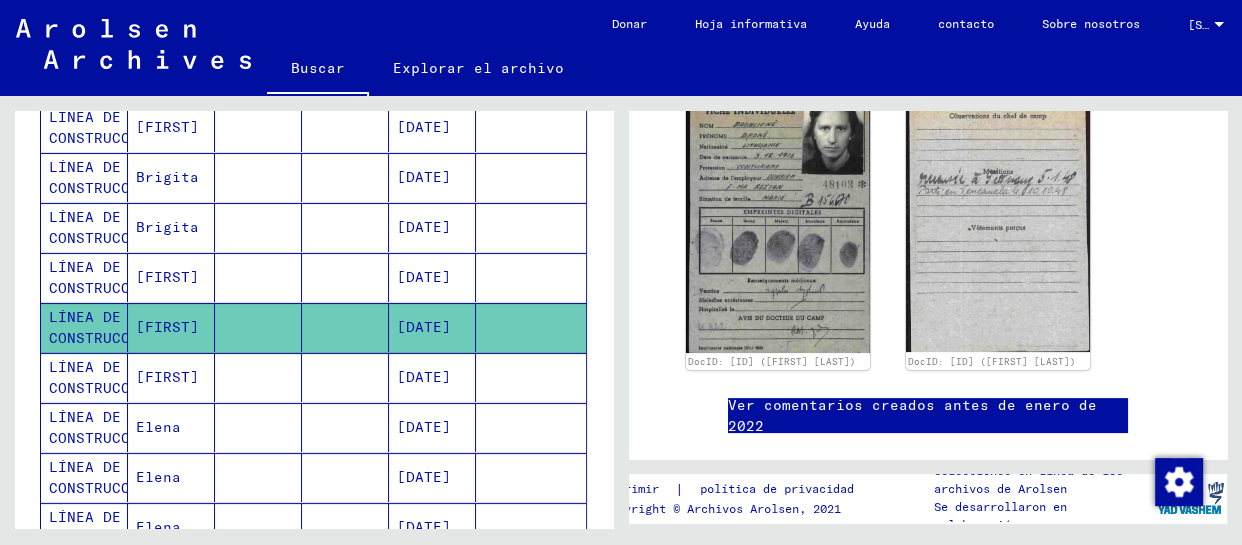 click on "[FIRST]" at bounding box center [158, 427] 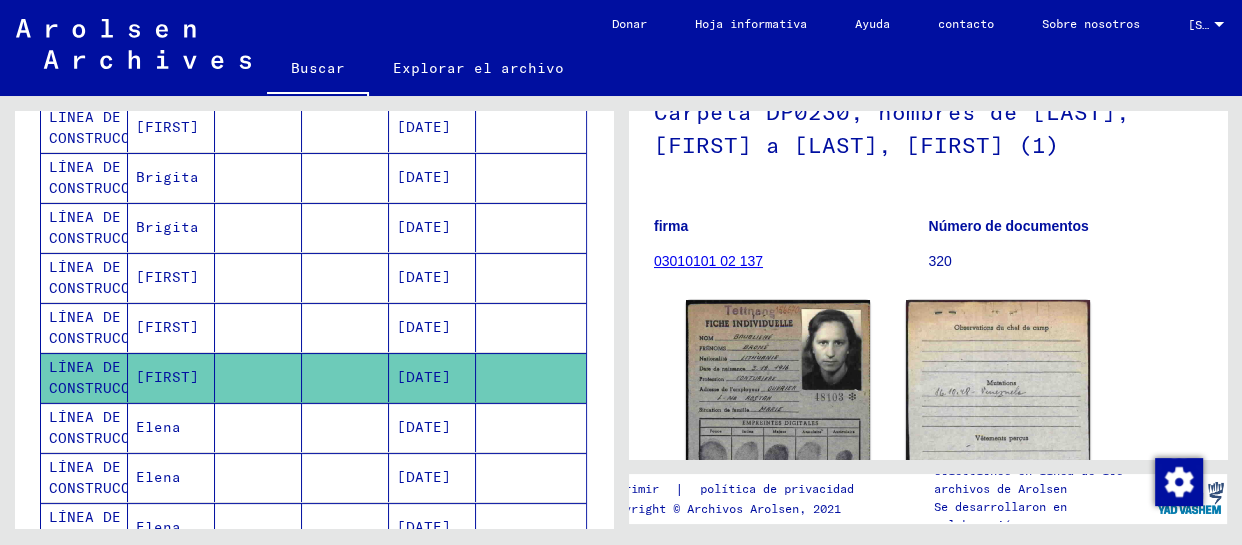 scroll, scrollTop: 363, scrollLeft: 0, axis: vertical 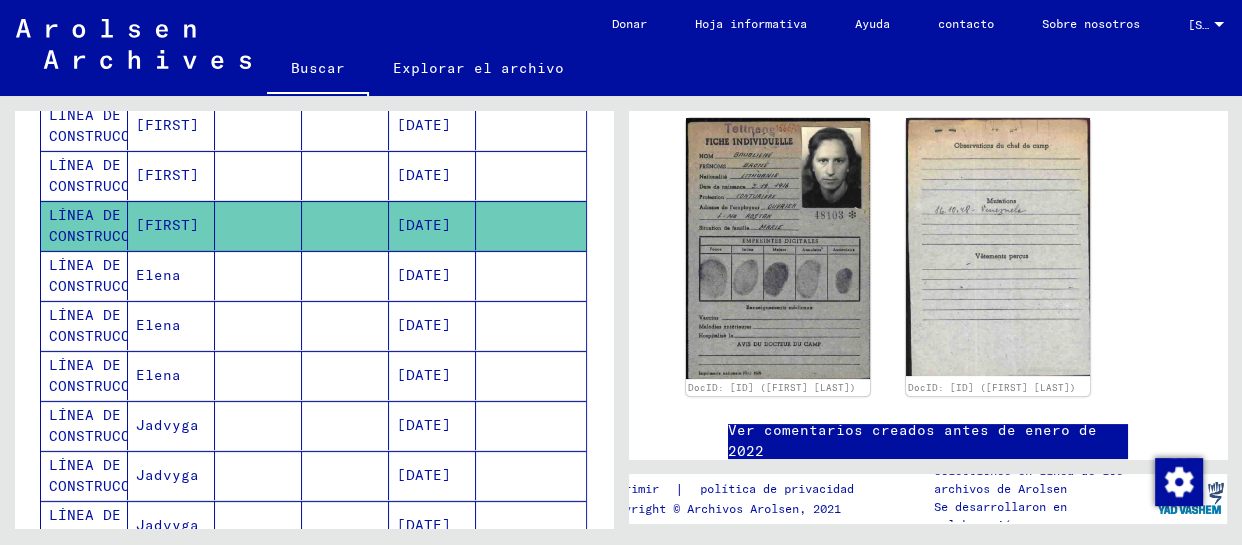 click on "Elena" at bounding box center (158, 325) 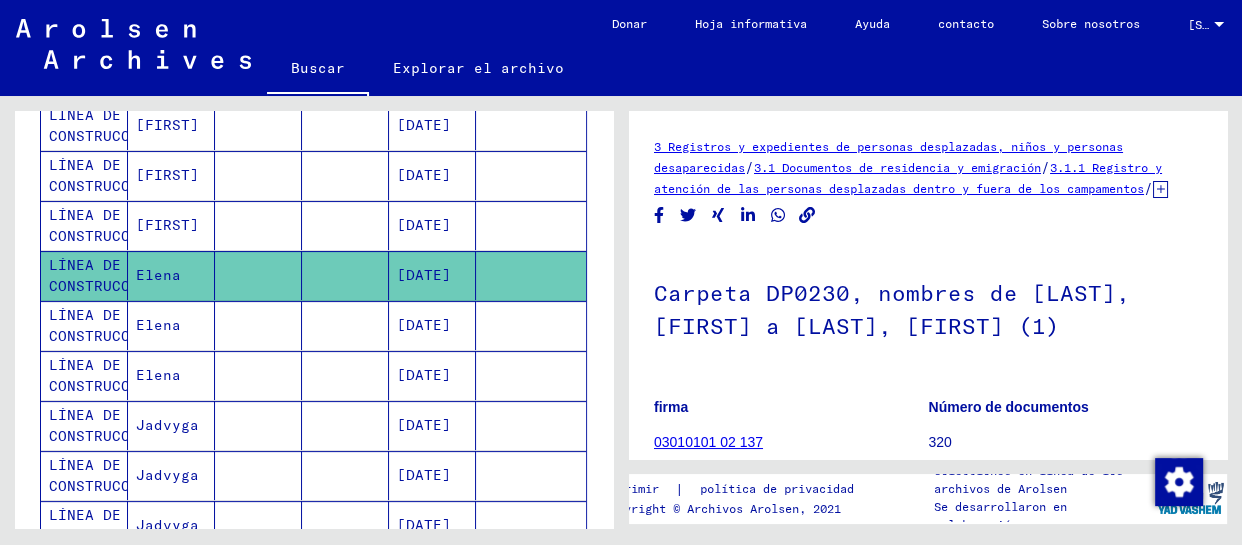 scroll, scrollTop: 211, scrollLeft: 0, axis: vertical 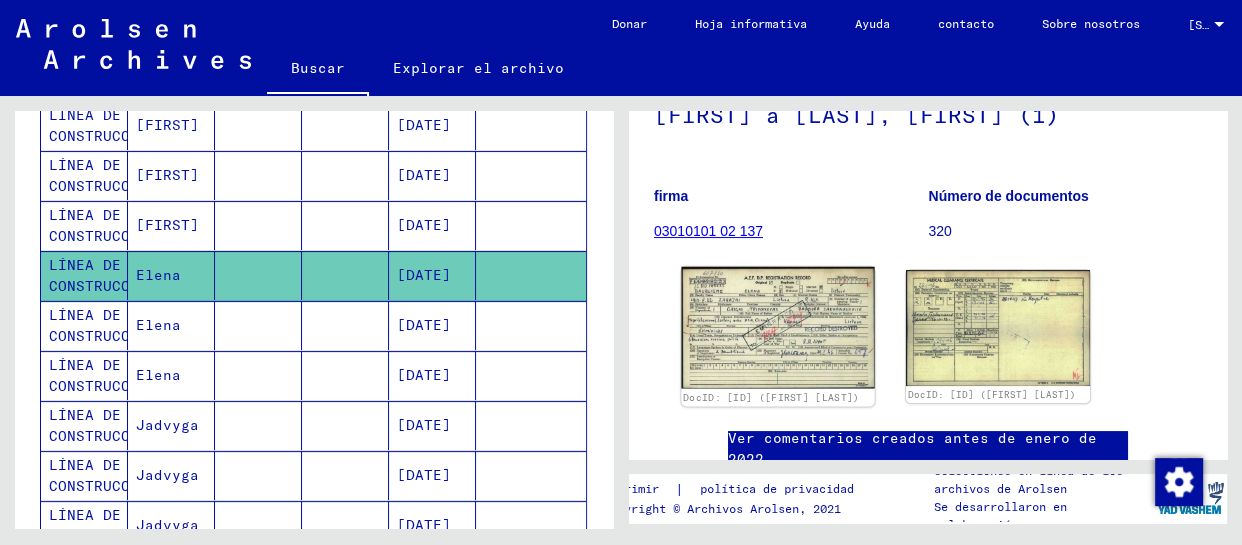 click 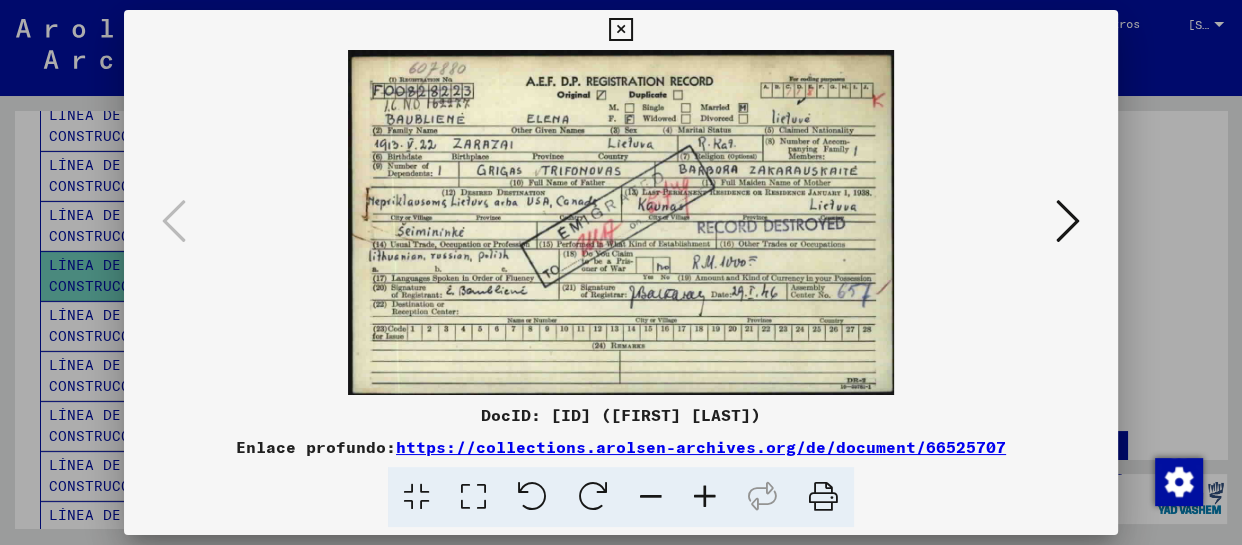 click at bounding box center (620, 30) 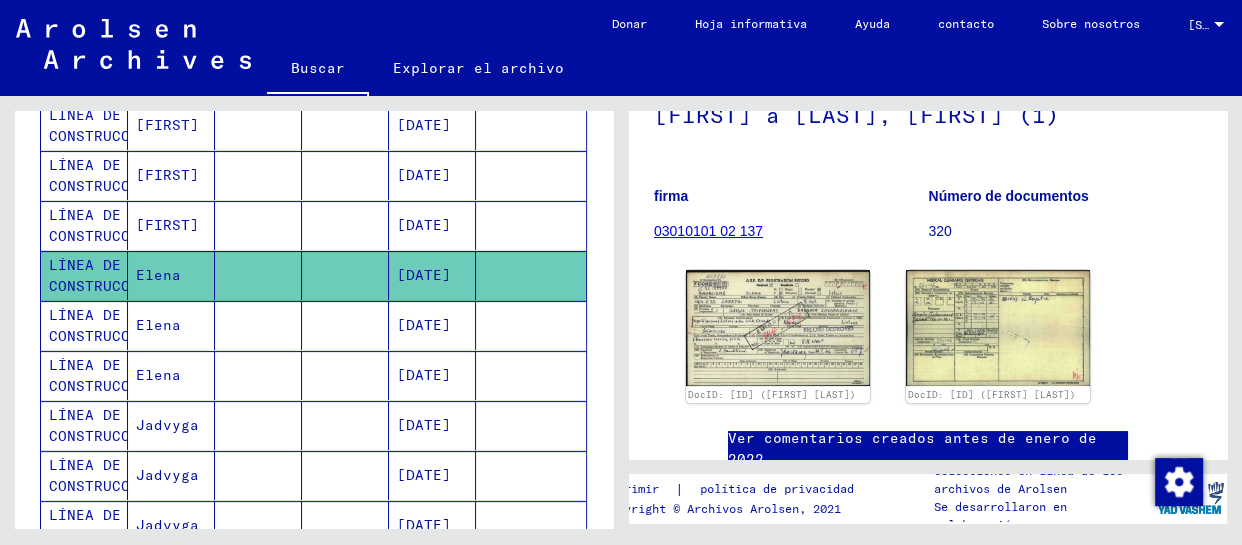 click on "Elena" at bounding box center [171, 375] 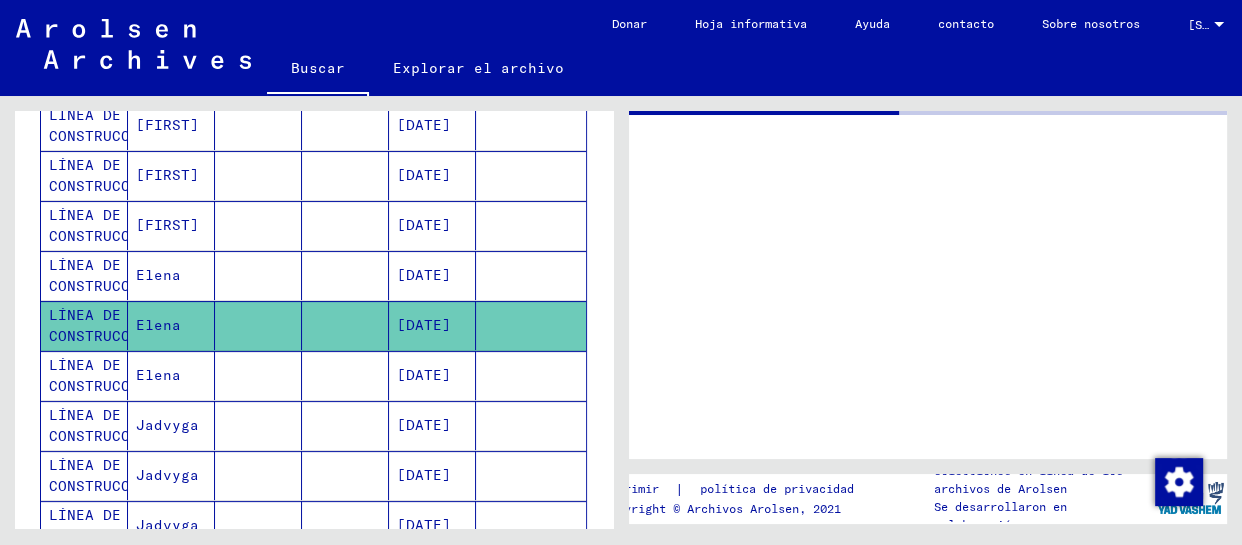 scroll, scrollTop: 0, scrollLeft: 0, axis: both 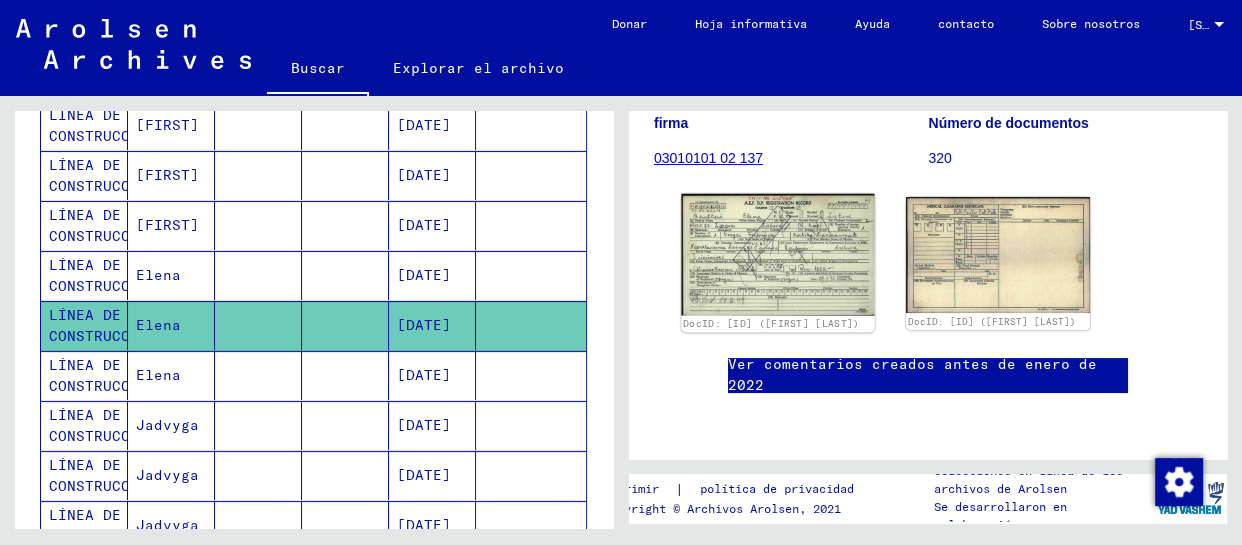 click 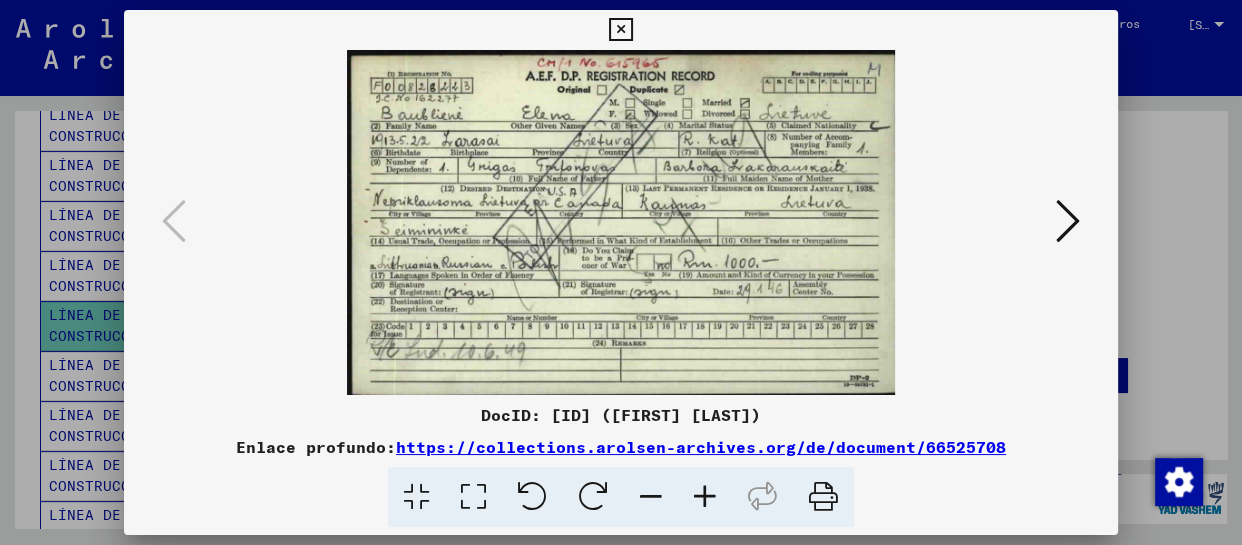 click at bounding box center [620, 30] 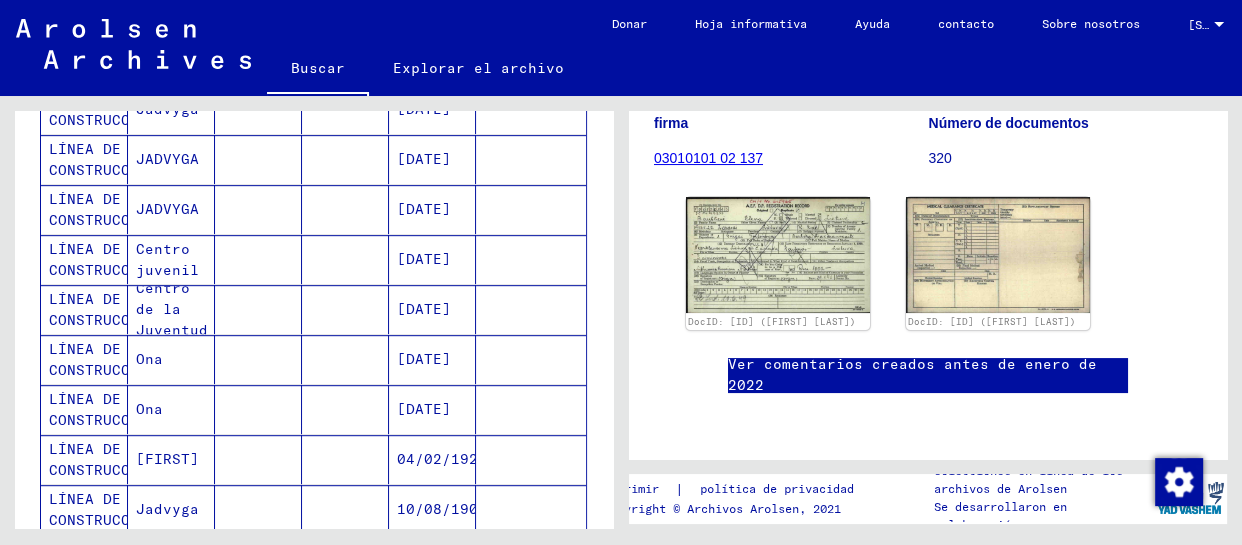 scroll, scrollTop: 818, scrollLeft: 0, axis: vertical 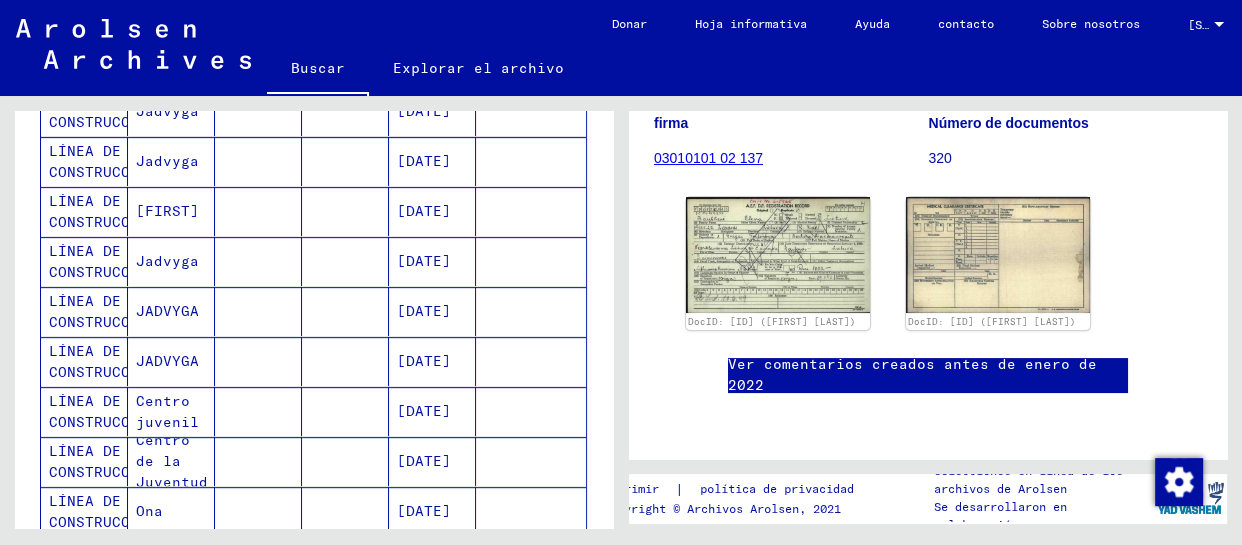 click on "Jadvyga" at bounding box center [167, 211] 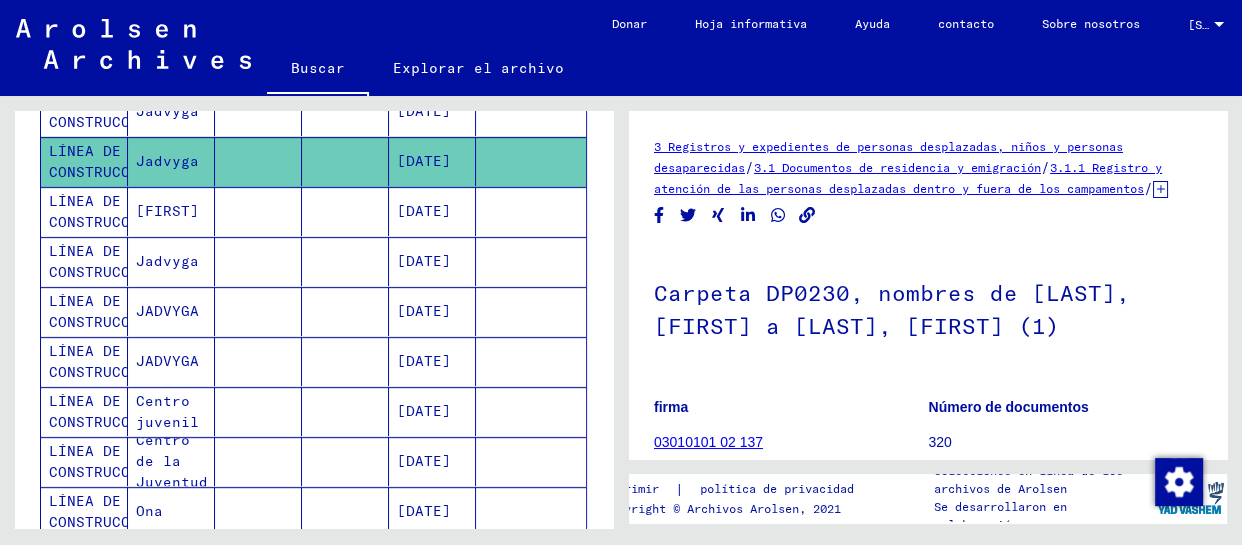 scroll, scrollTop: 211, scrollLeft: 0, axis: vertical 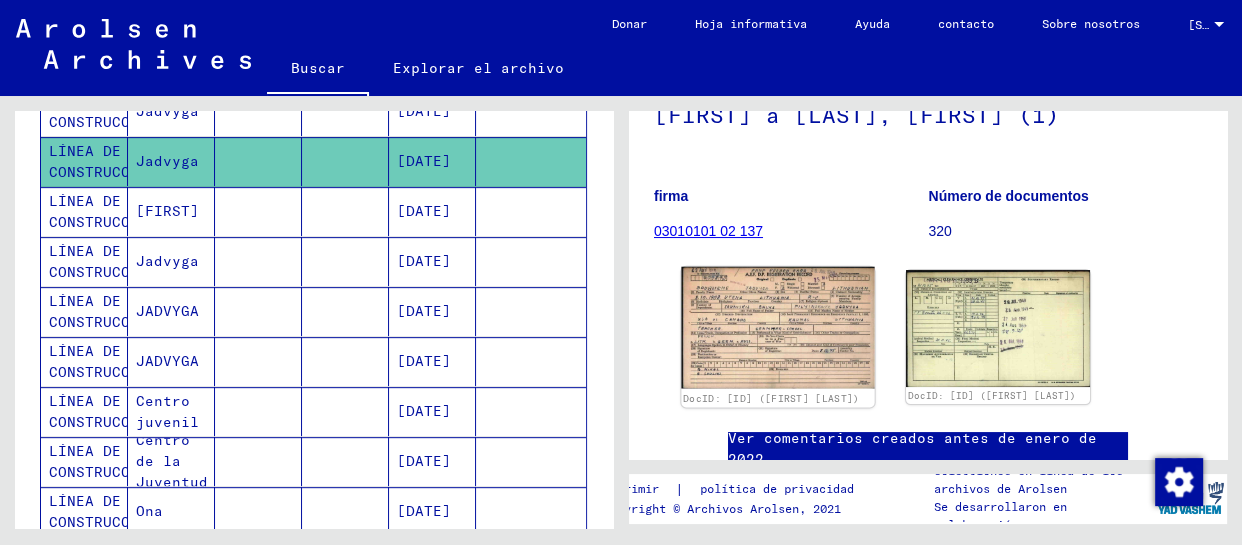 click 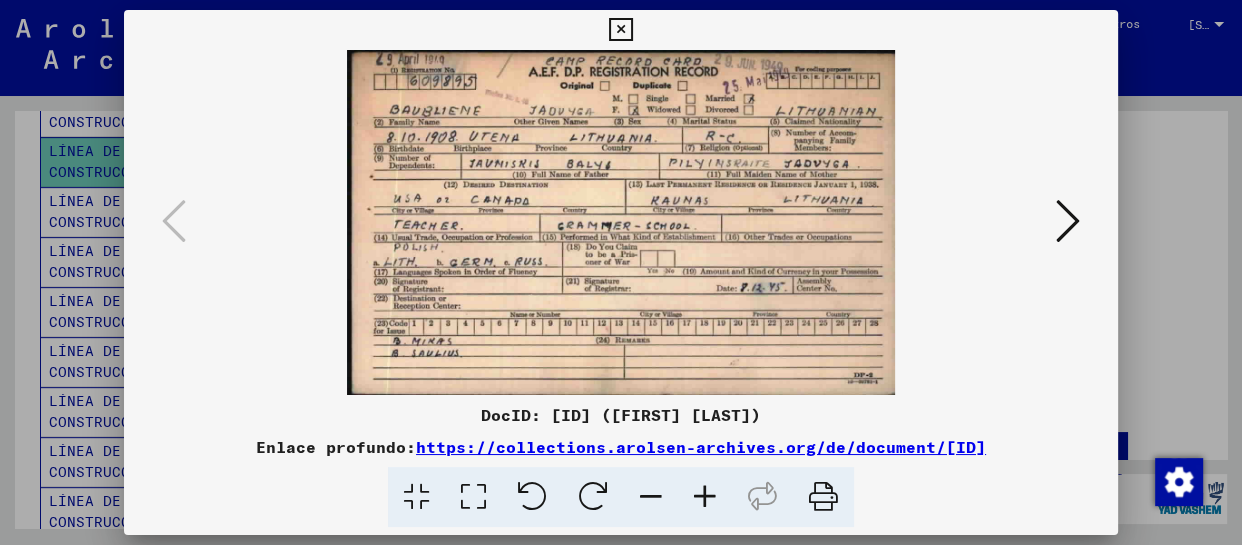 click at bounding box center (620, 30) 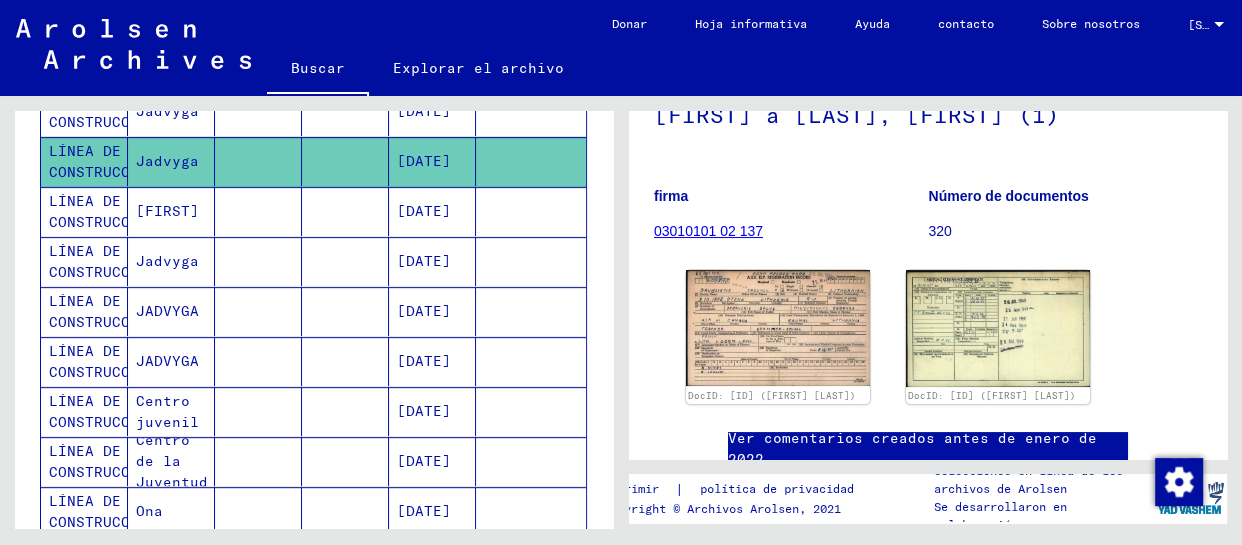 scroll, scrollTop: 909, scrollLeft: 0, axis: vertical 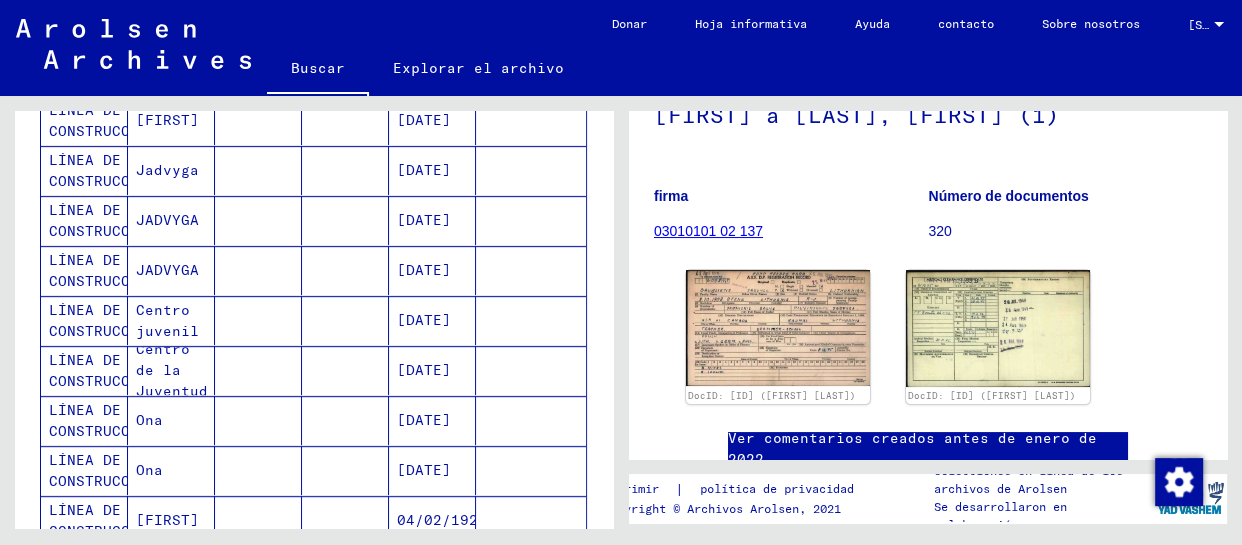 click on "Centro juvenil" at bounding box center (172, 370) 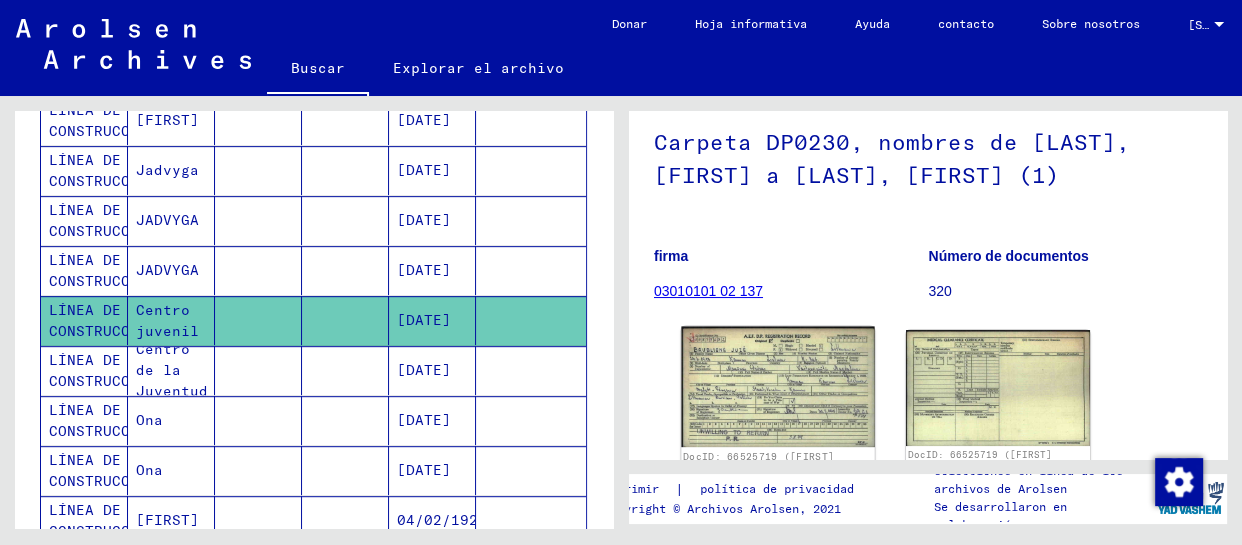 scroll, scrollTop: 211, scrollLeft: 0, axis: vertical 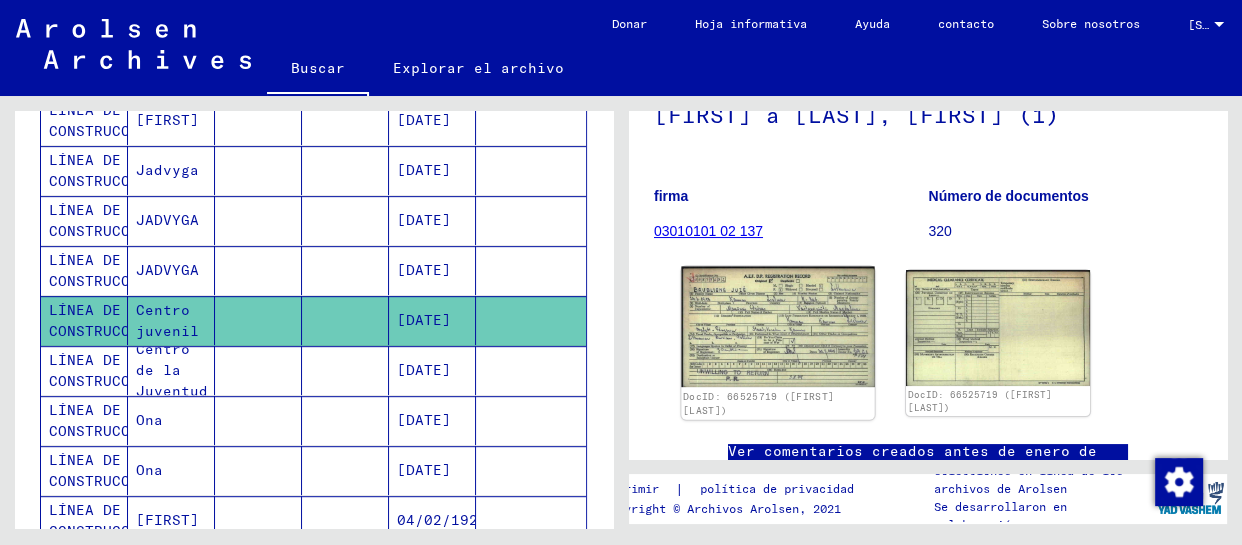click 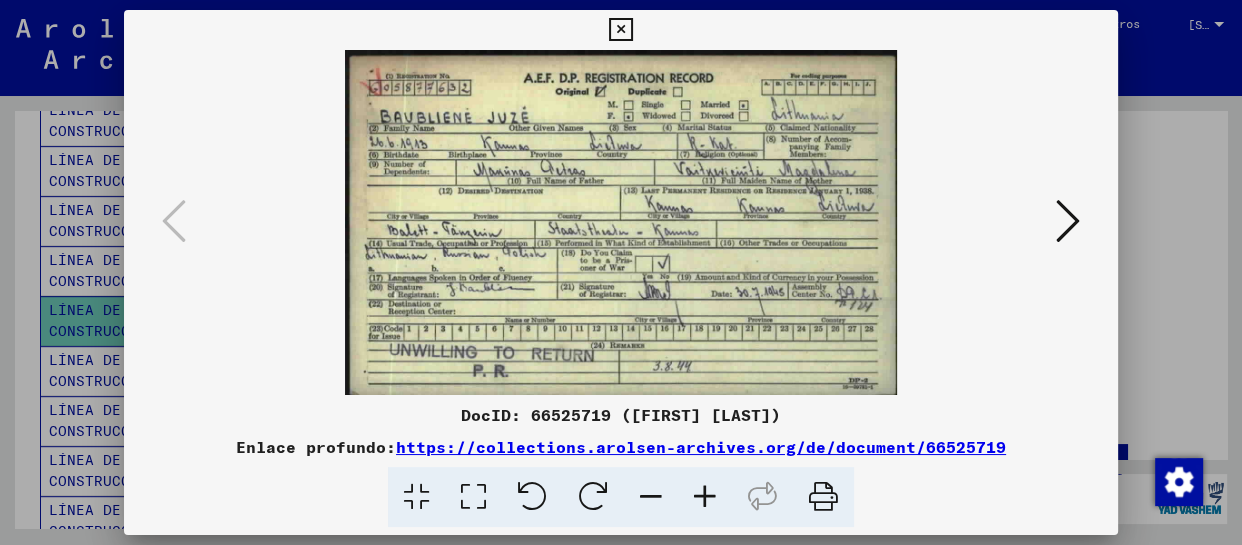 click at bounding box center [620, 30] 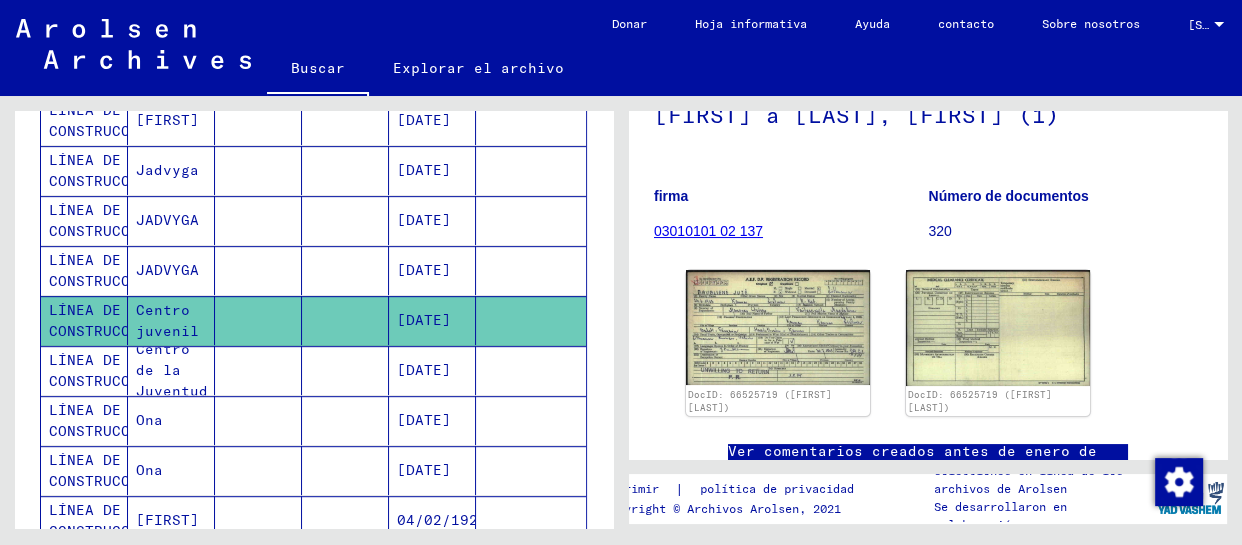 click on "Centro de la Juventud" at bounding box center [149, 420] 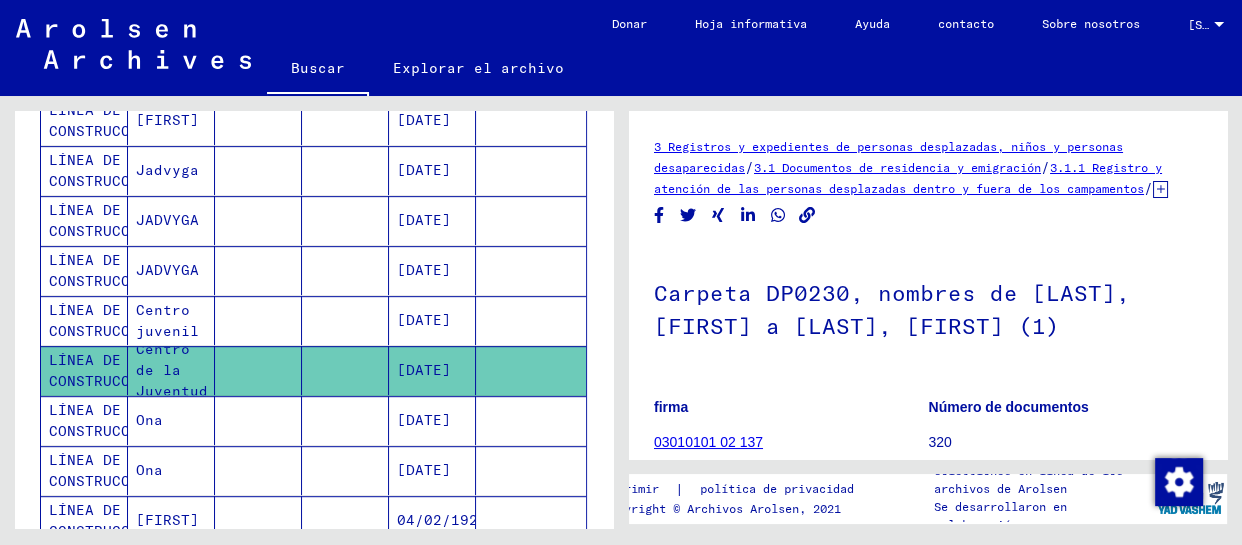 scroll, scrollTop: 211, scrollLeft: 0, axis: vertical 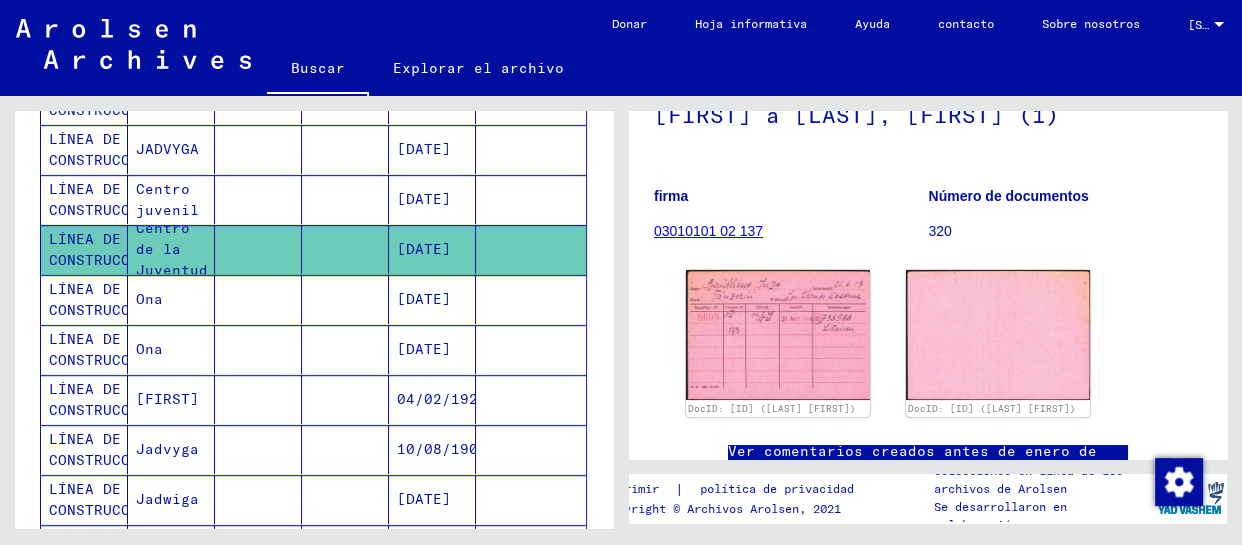 click on "Ona" at bounding box center [149, 349] 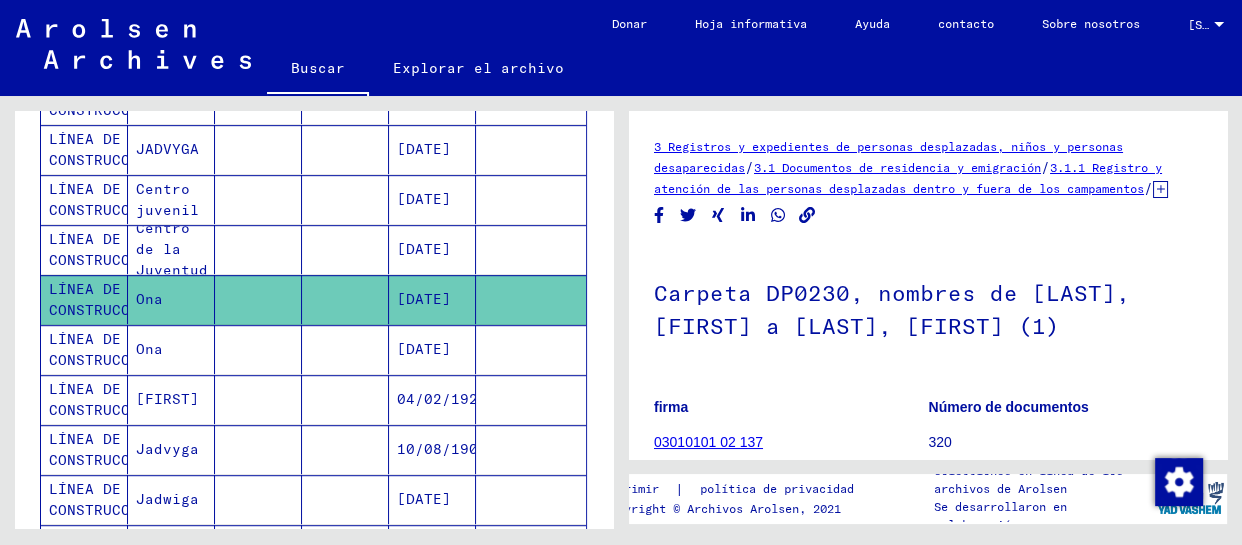 scroll, scrollTop: 211, scrollLeft: 0, axis: vertical 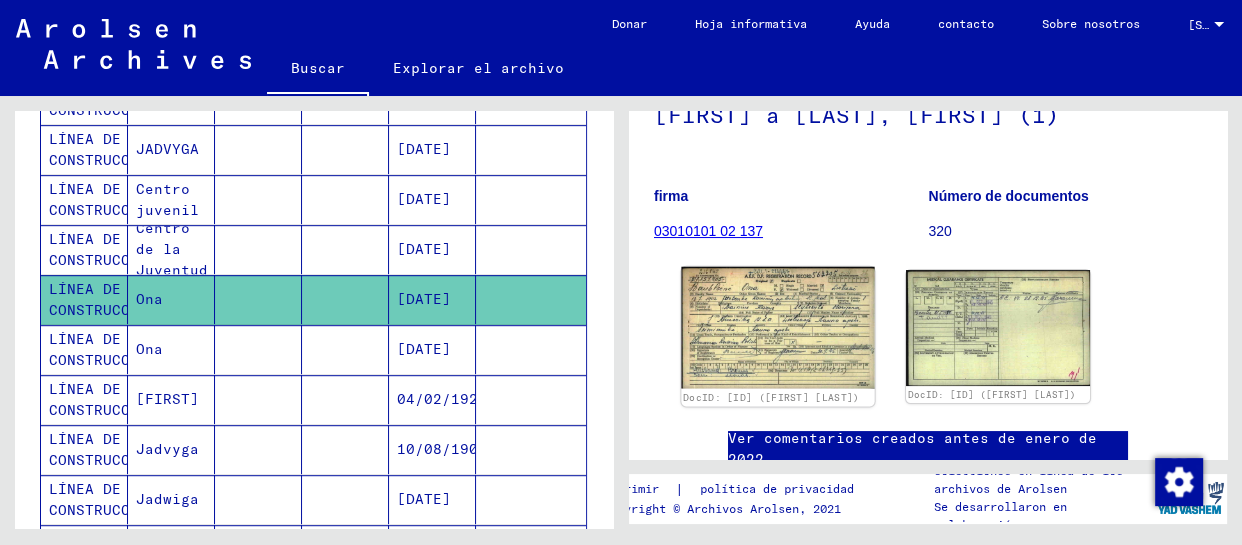 click 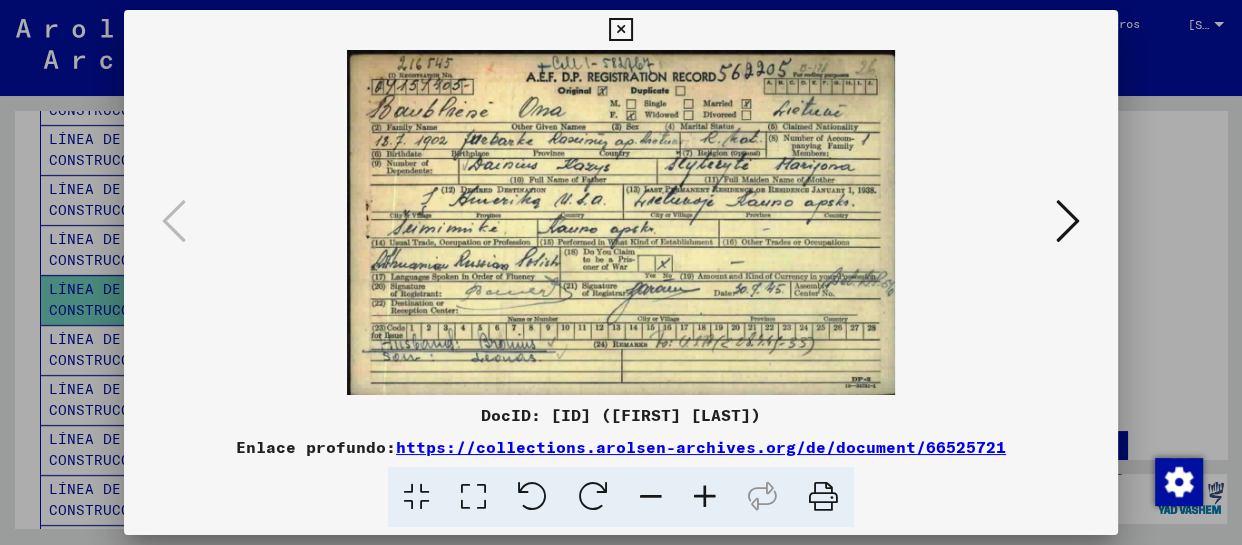 click at bounding box center [620, 30] 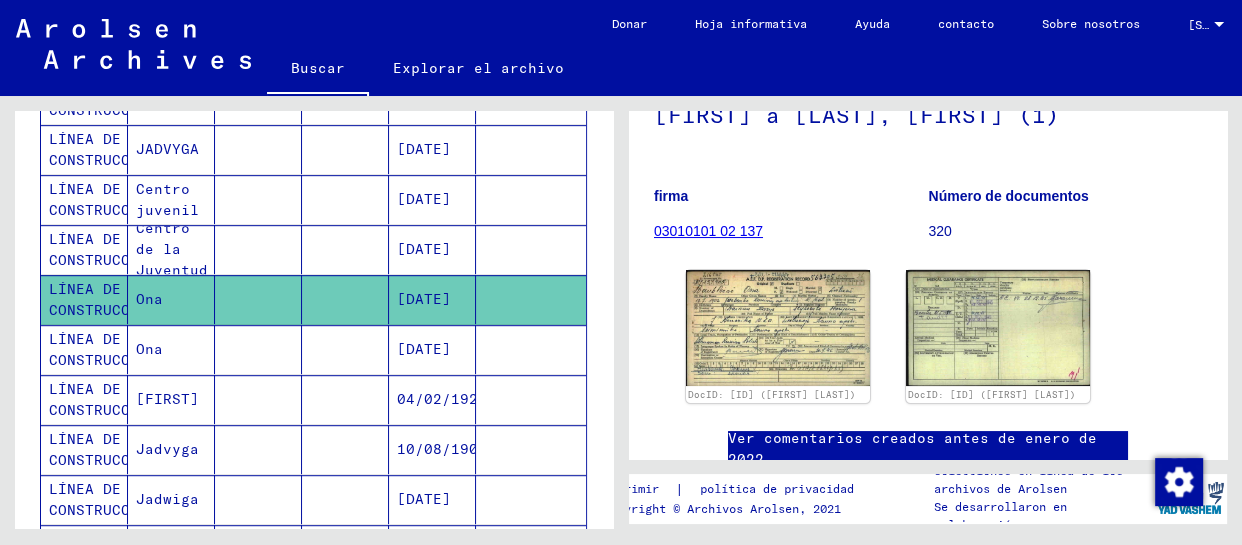 click on "Ona" at bounding box center (171, 399) 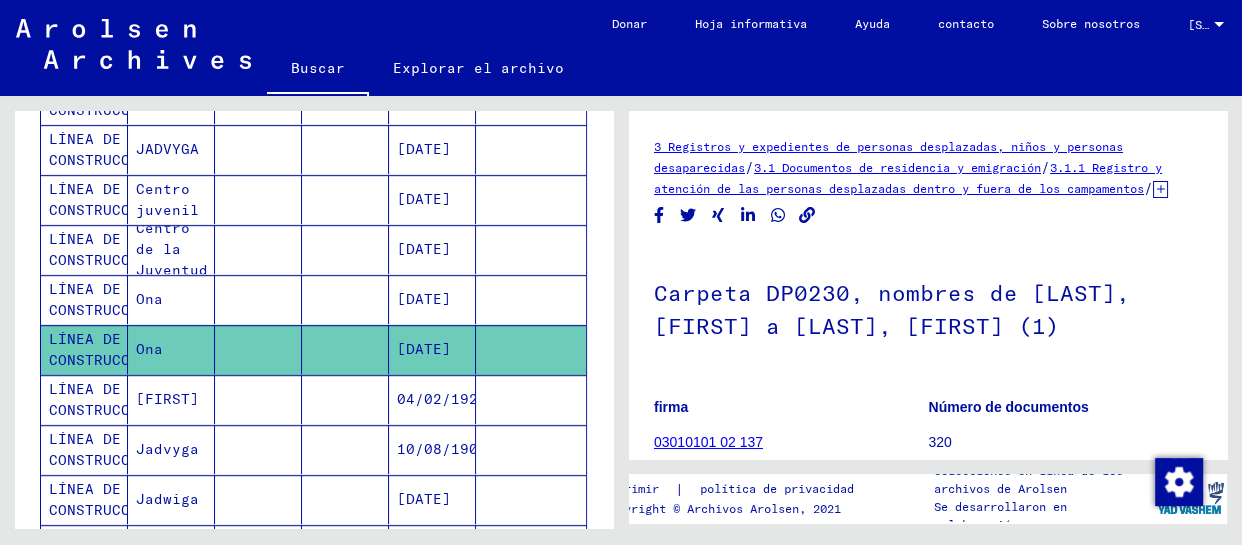 scroll, scrollTop: 181, scrollLeft: 0, axis: vertical 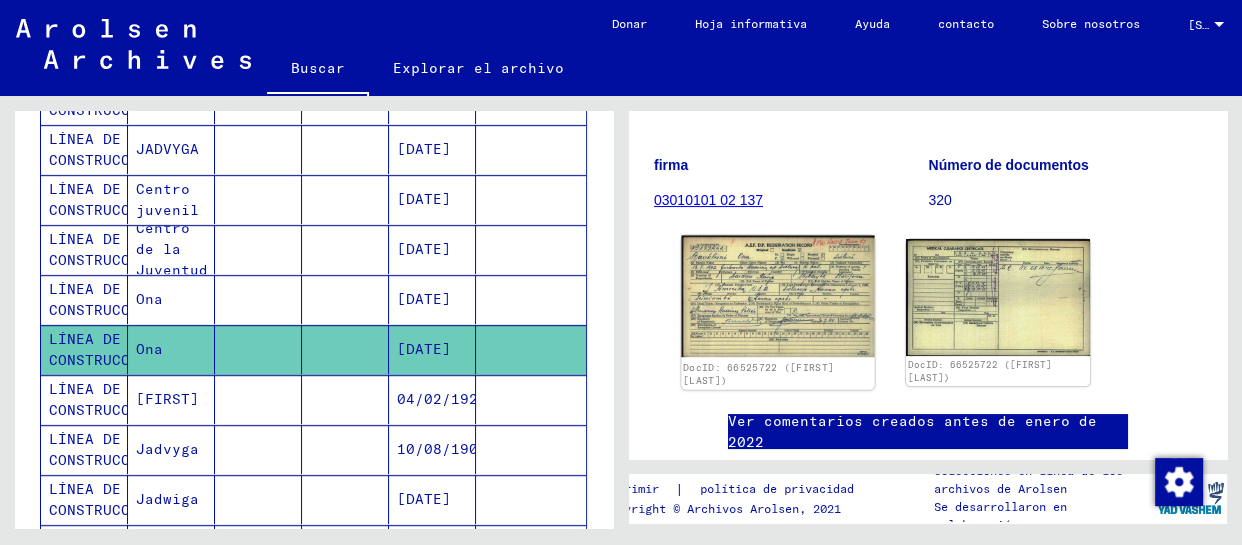 click 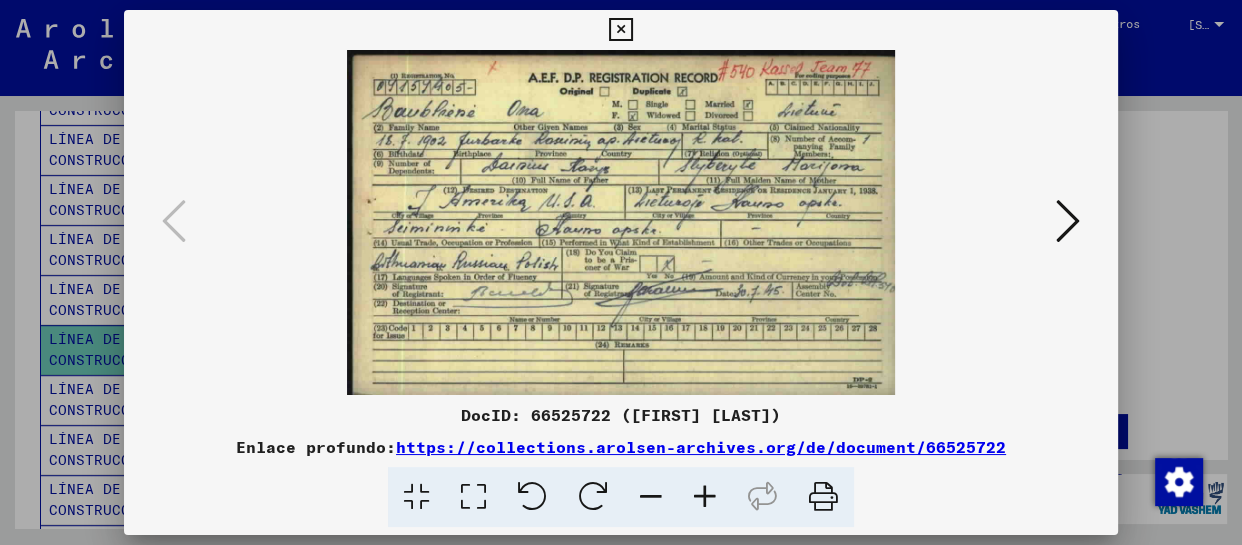 click at bounding box center (620, 30) 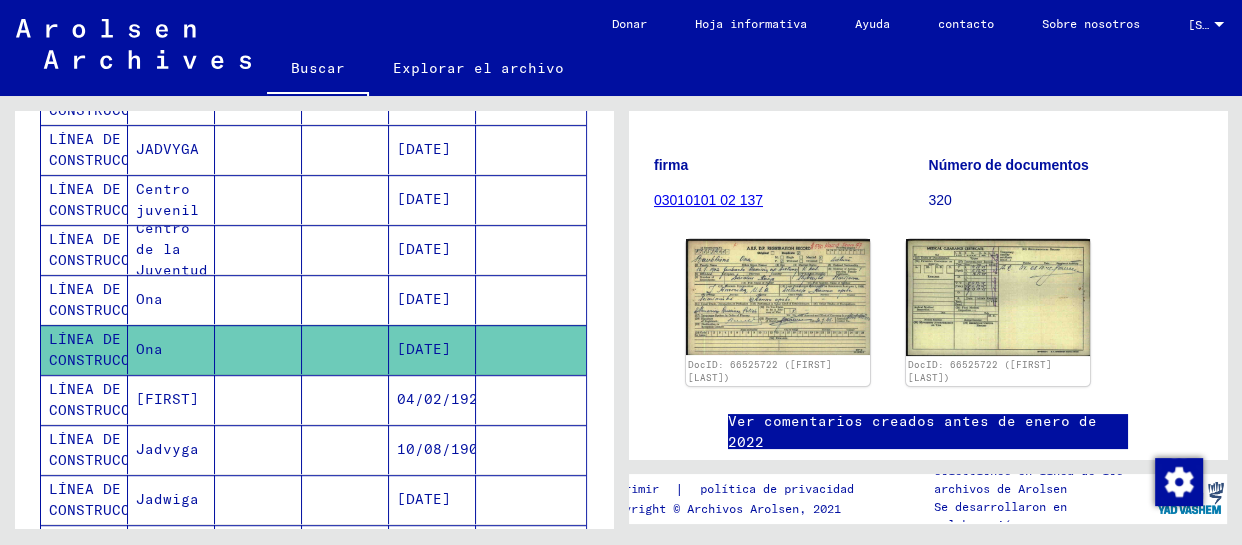scroll, scrollTop: 1211, scrollLeft: 0, axis: vertical 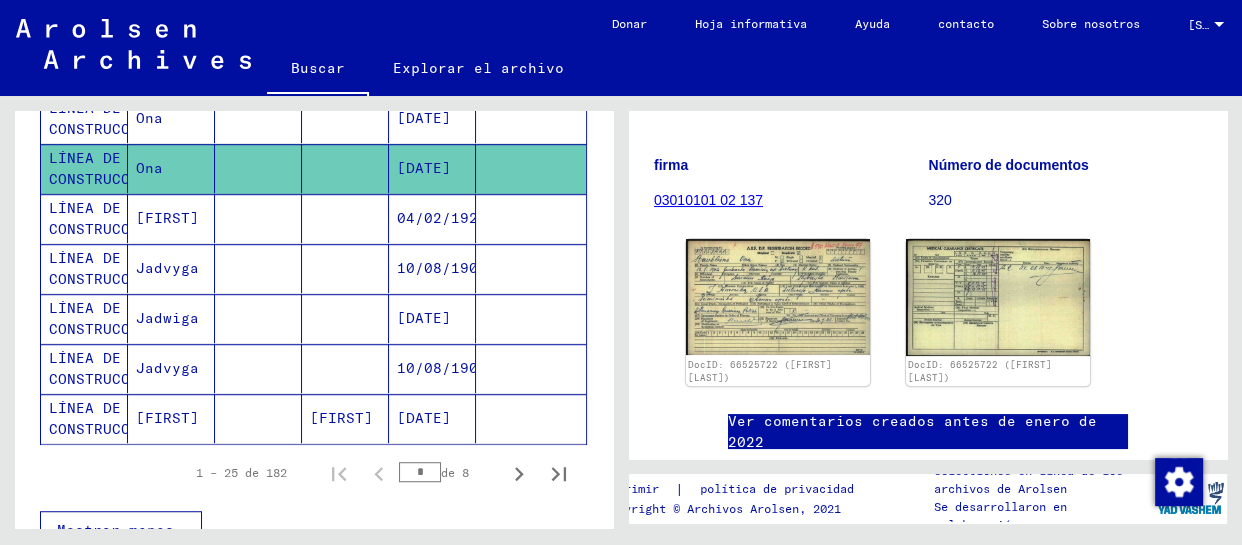 click on "[FIRST]" at bounding box center [167, 268] 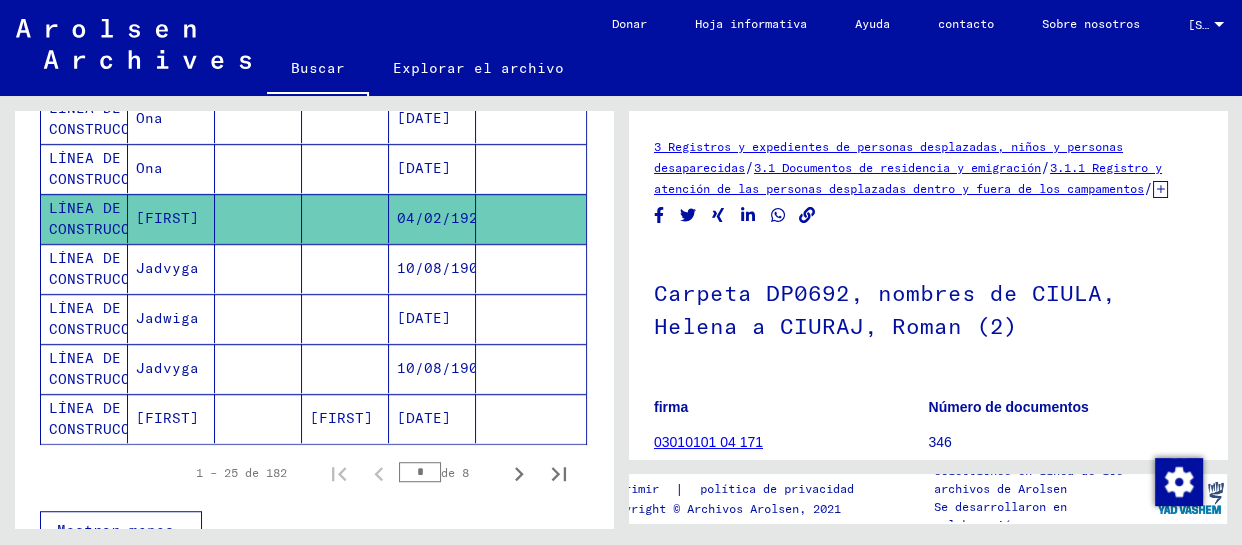 scroll, scrollTop: 211, scrollLeft: 0, axis: vertical 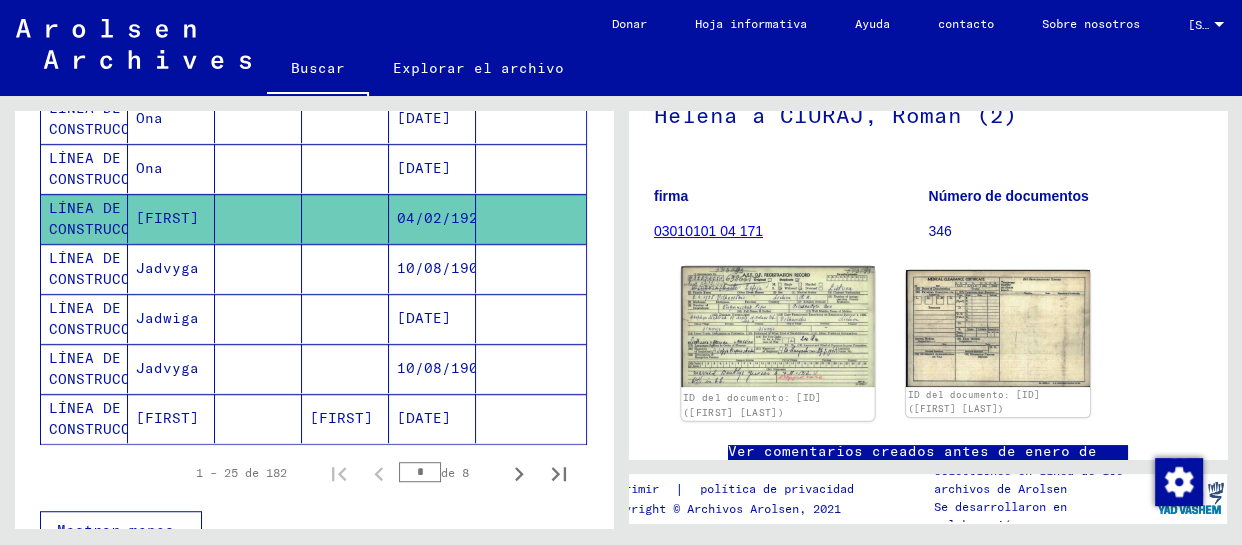 click 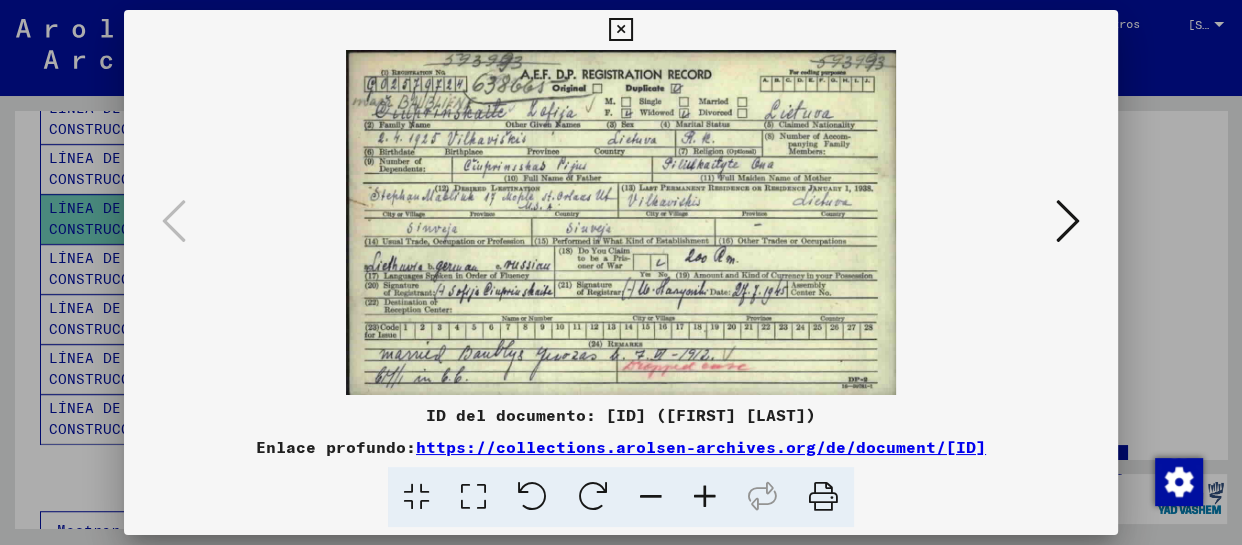 click at bounding box center (1068, 221) 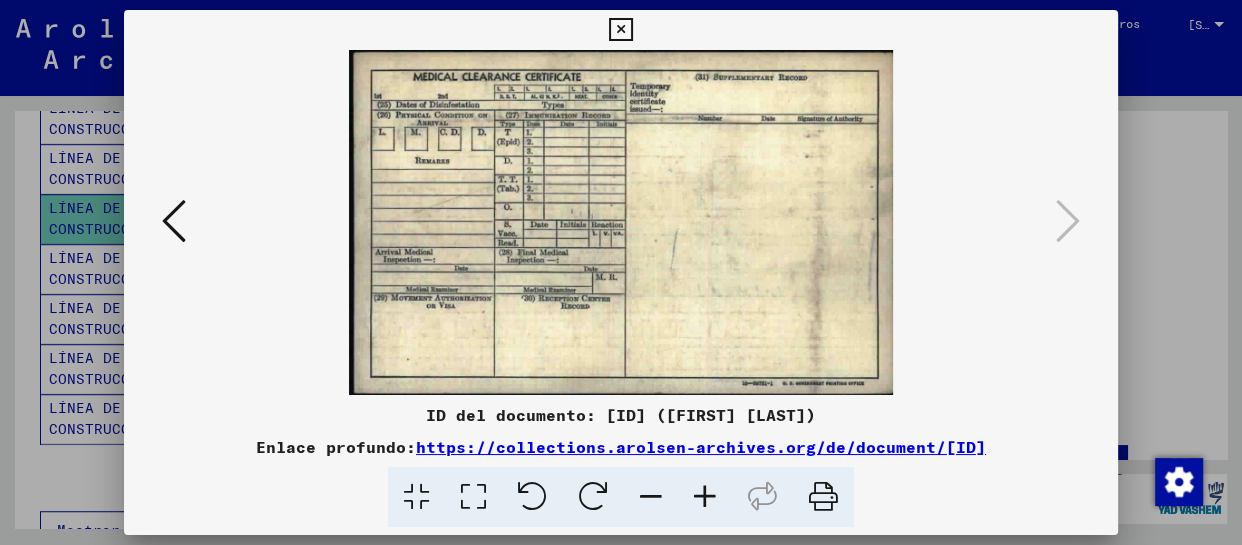 click at bounding box center (174, 221) 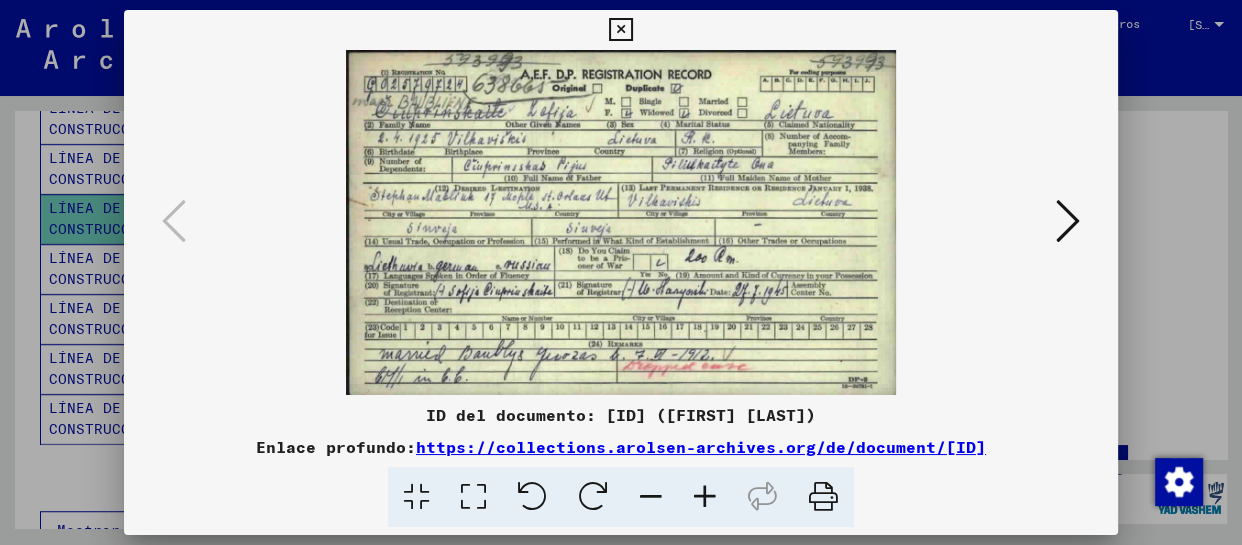 click at bounding box center [620, 30] 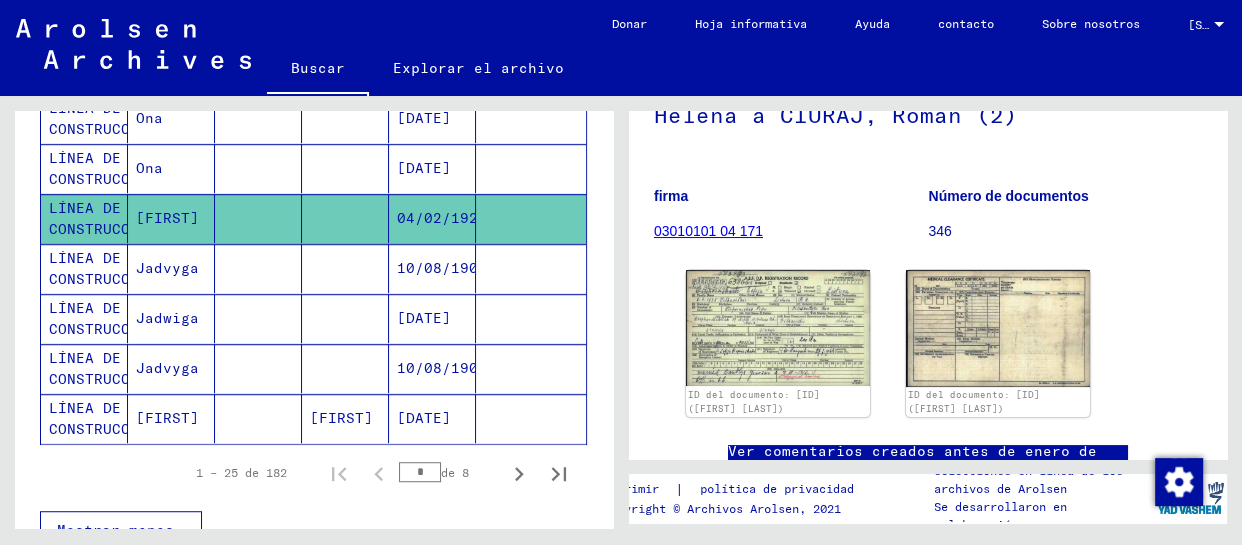 click on "Jadvyga" at bounding box center (167, 318) 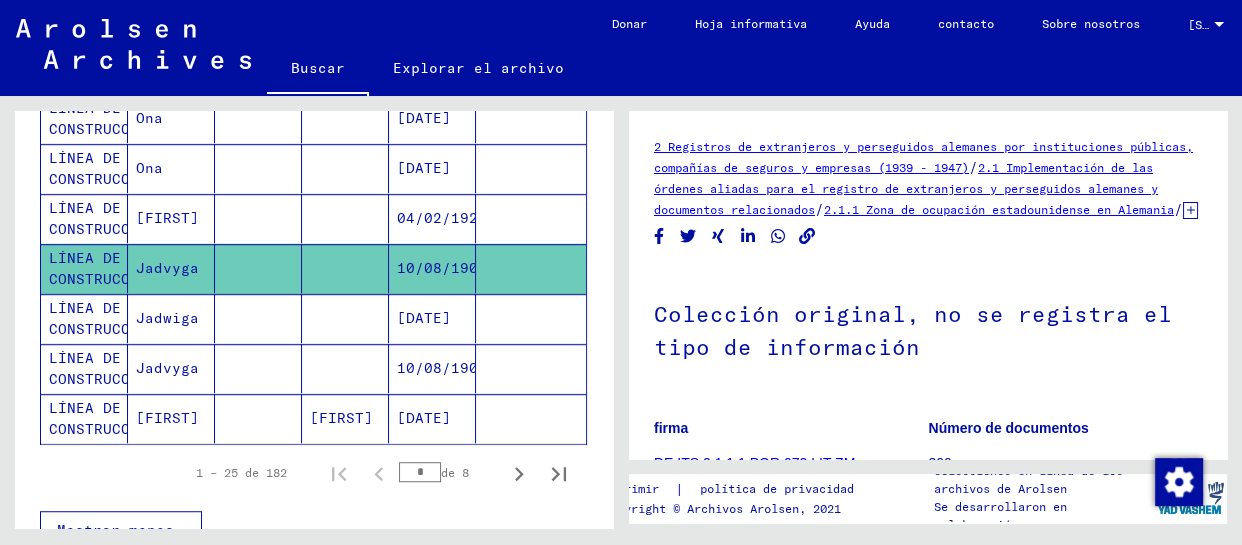 scroll, scrollTop: 181, scrollLeft: 0, axis: vertical 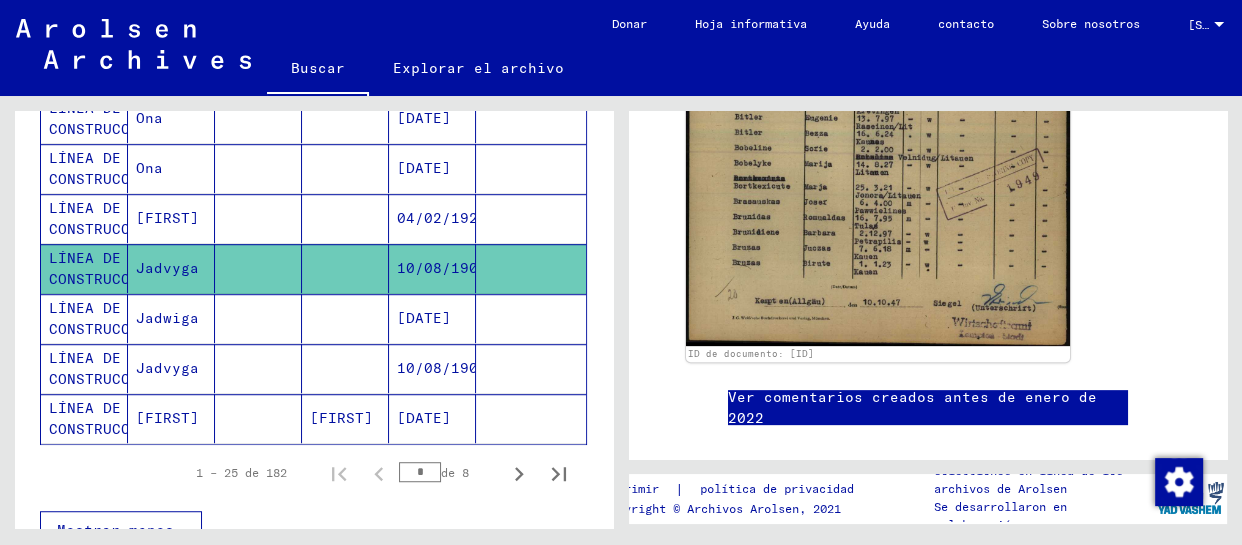 click on "Jadwiga" at bounding box center [171, 368] 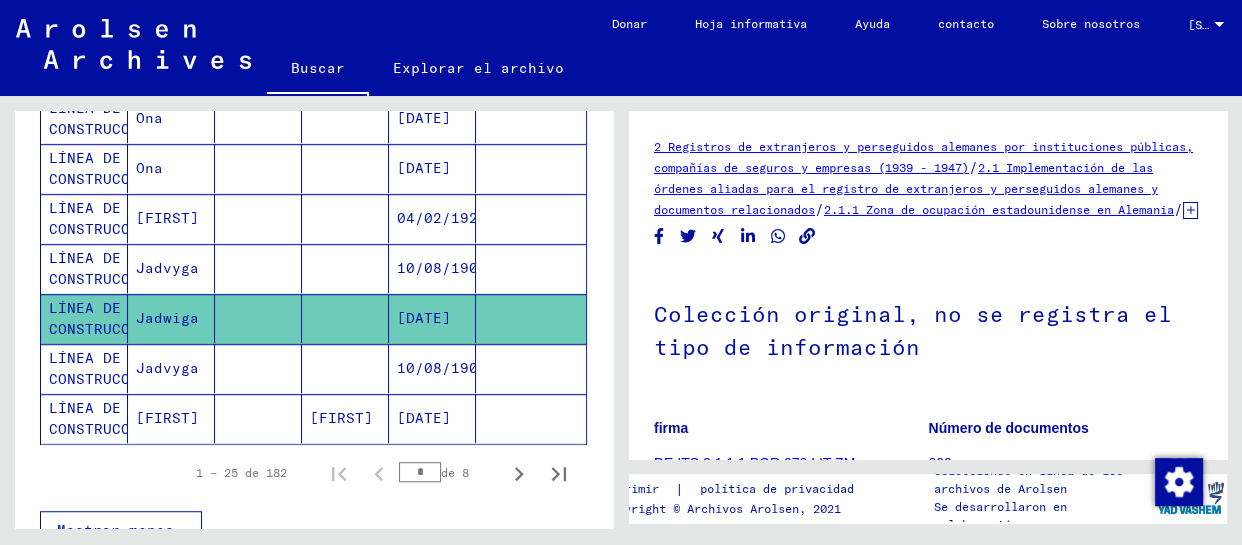 scroll, scrollTop: 211, scrollLeft: 0, axis: vertical 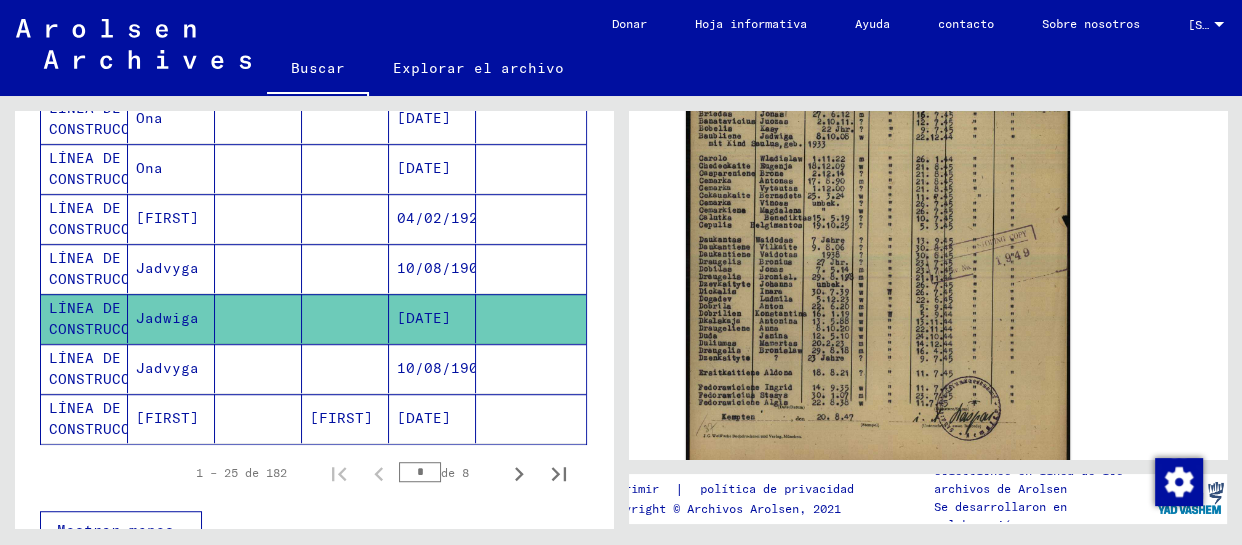 click on "[FIRST]" 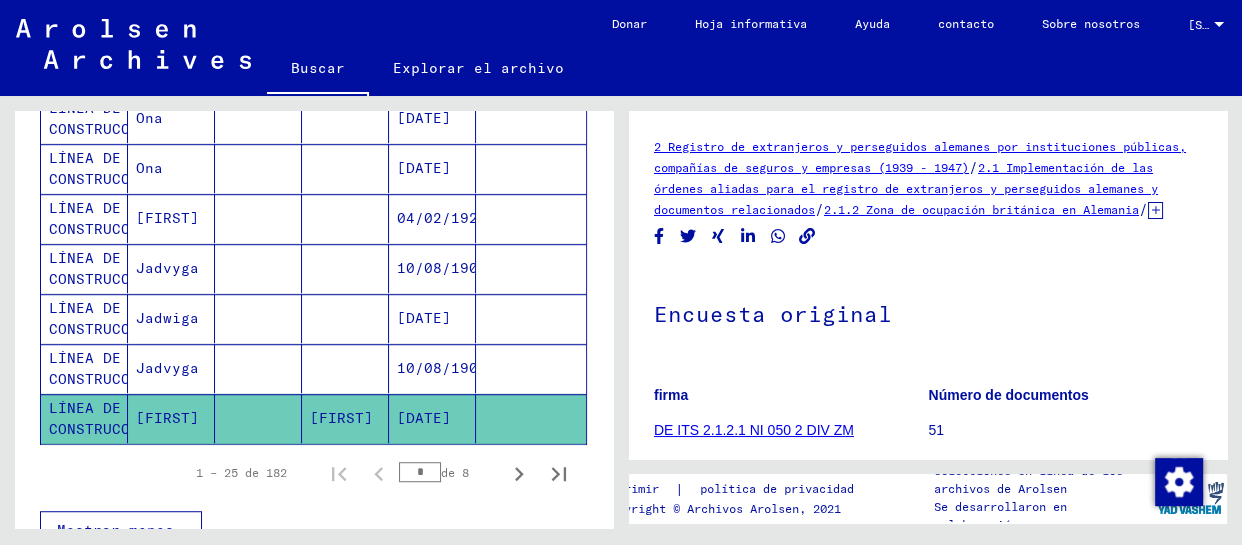 scroll, scrollTop: 211, scrollLeft: 0, axis: vertical 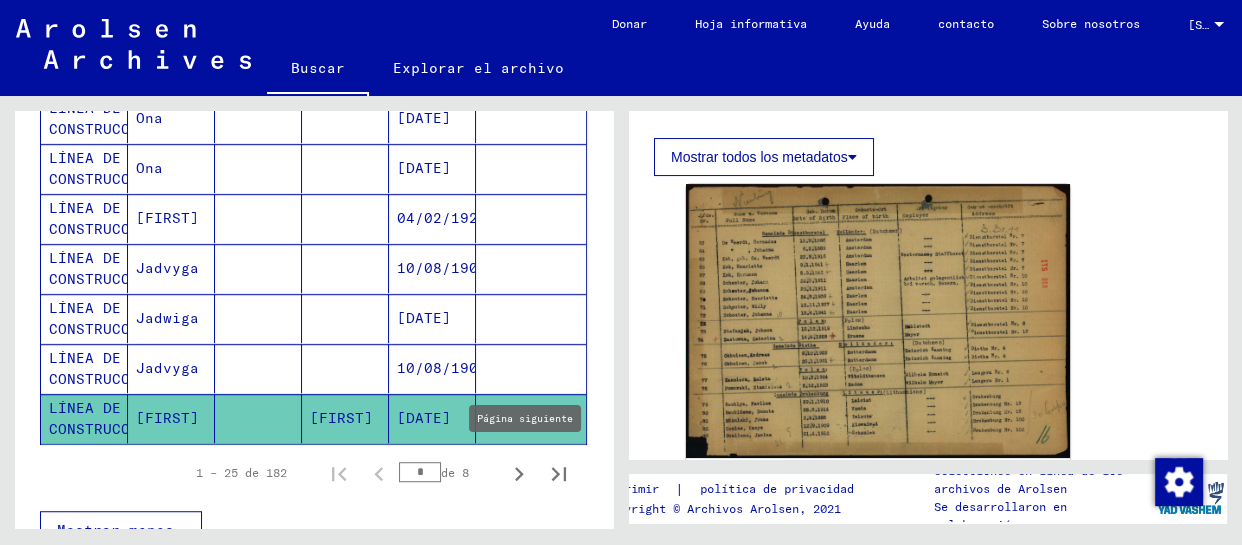 click 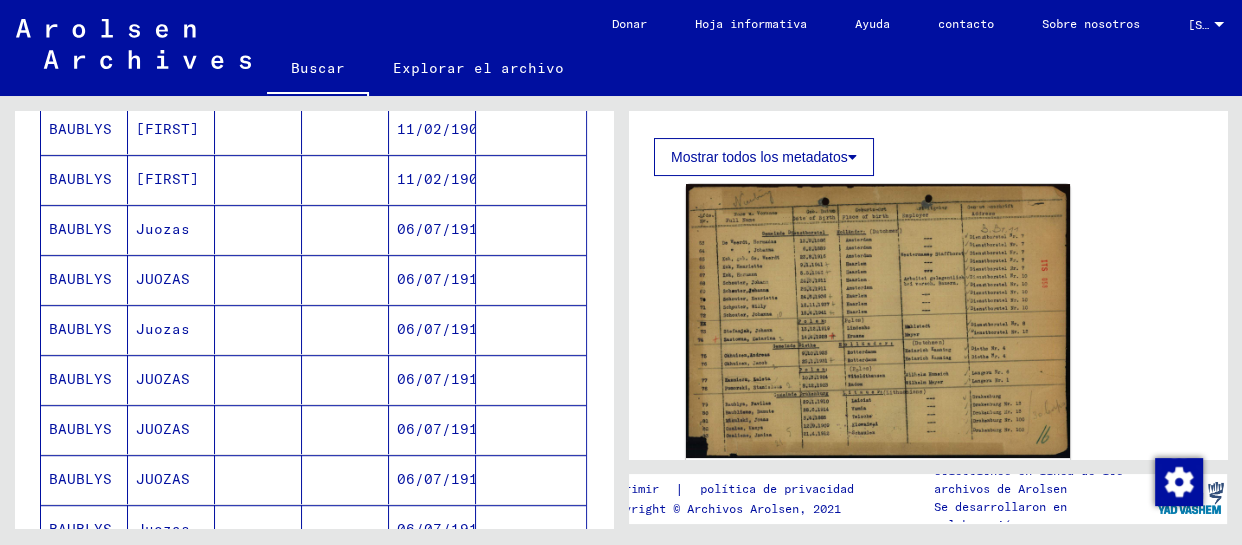 scroll, scrollTop: 1181, scrollLeft: 0, axis: vertical 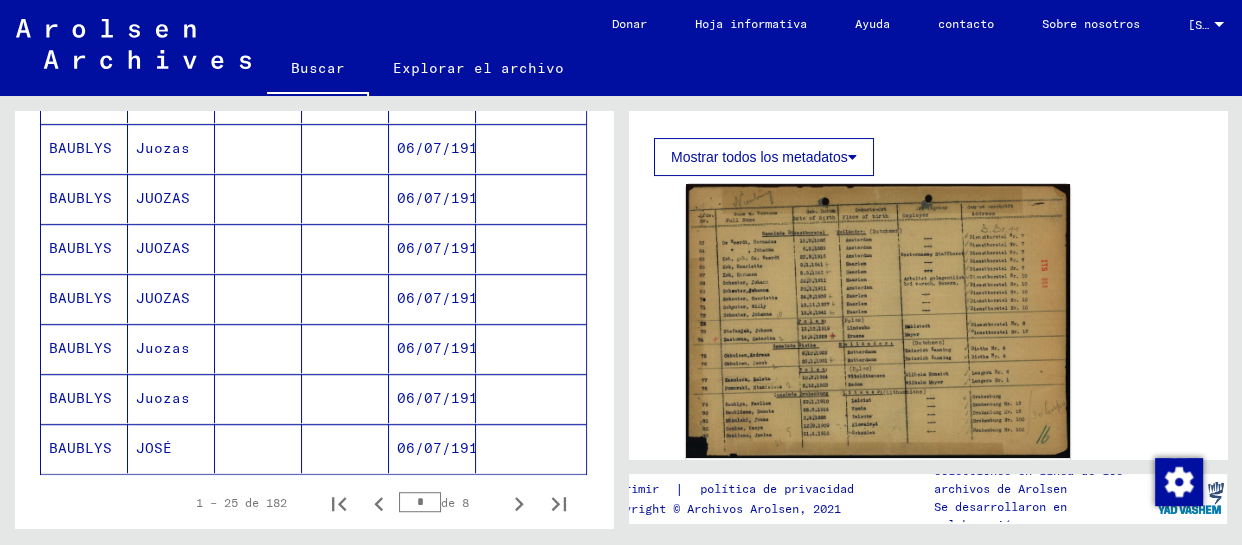 click on "JOSÉ" 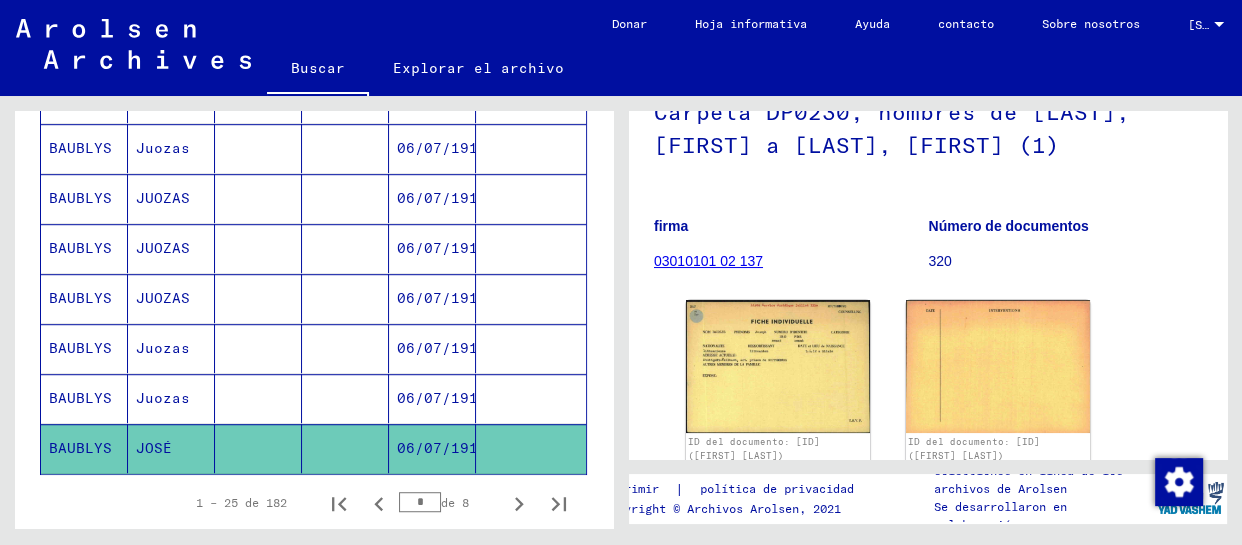 scroll, scrollTop: 302, scrollLeft: 0, axis: vertical 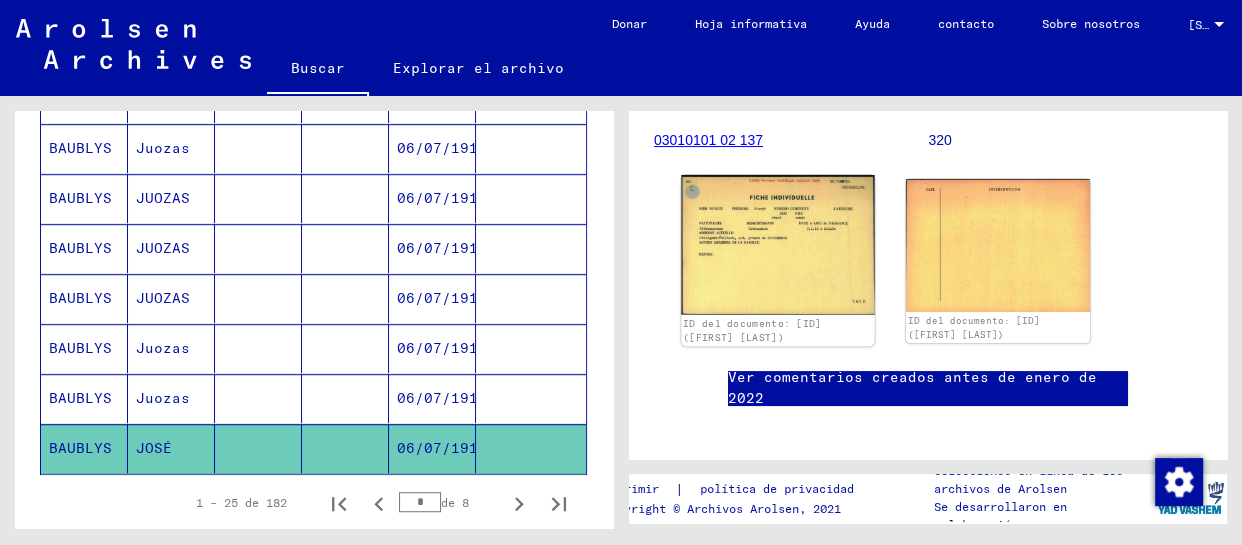 click 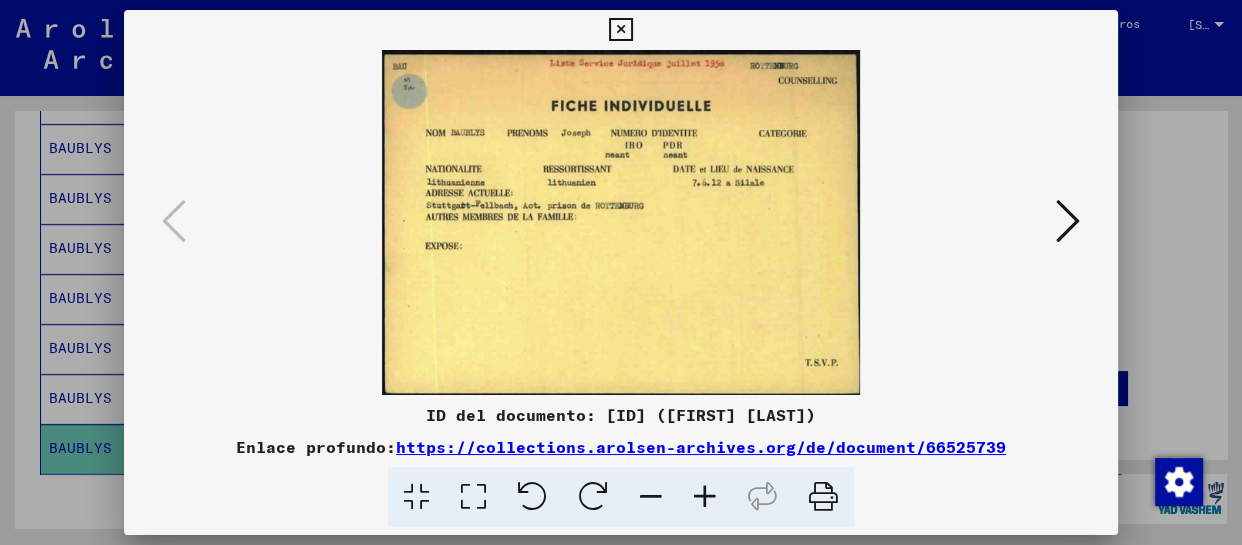 click at bounding box center [620, 30] 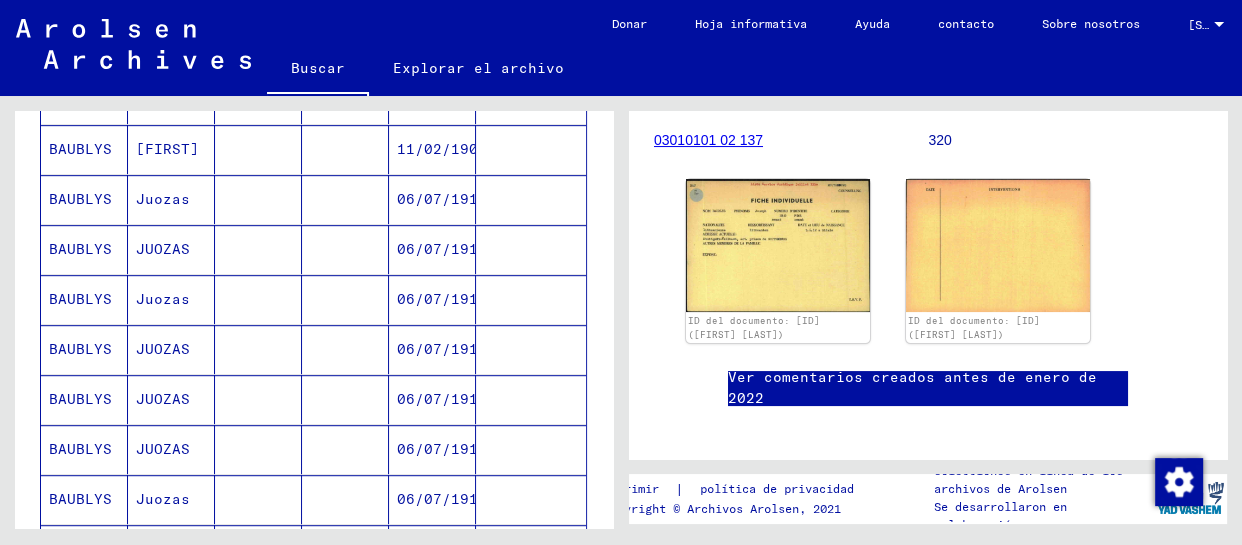 scroll, scrollTop: 1181, scrollLeft: 0, axis: vertical 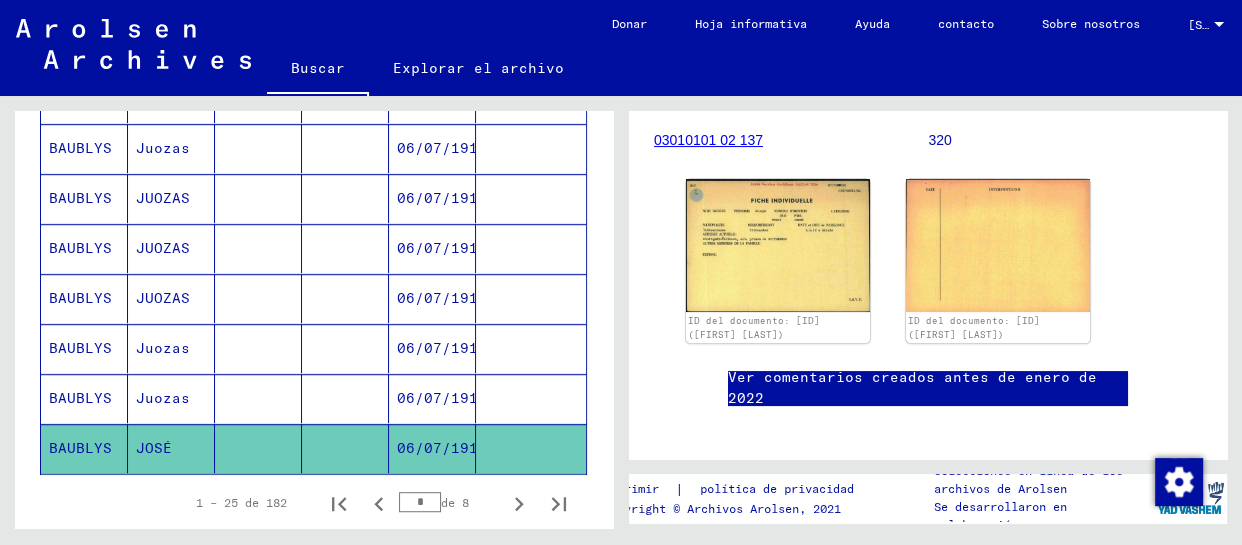 click on "Juozas" at bounding box center (154, 448) 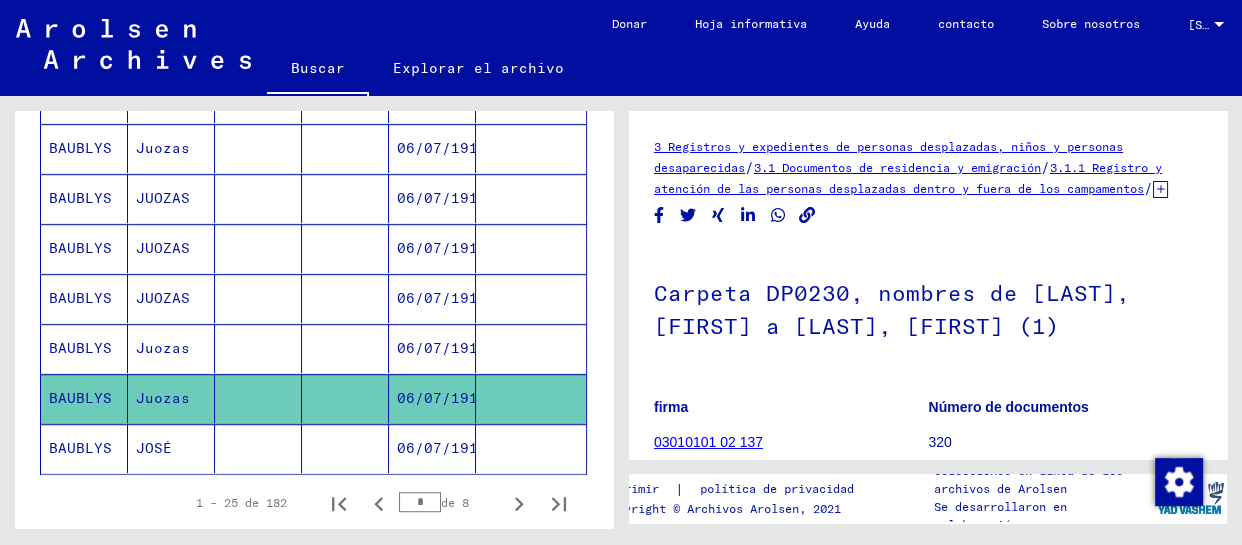 scroll, scrollTop: 242, scrollLeft: 0, axis: vertical 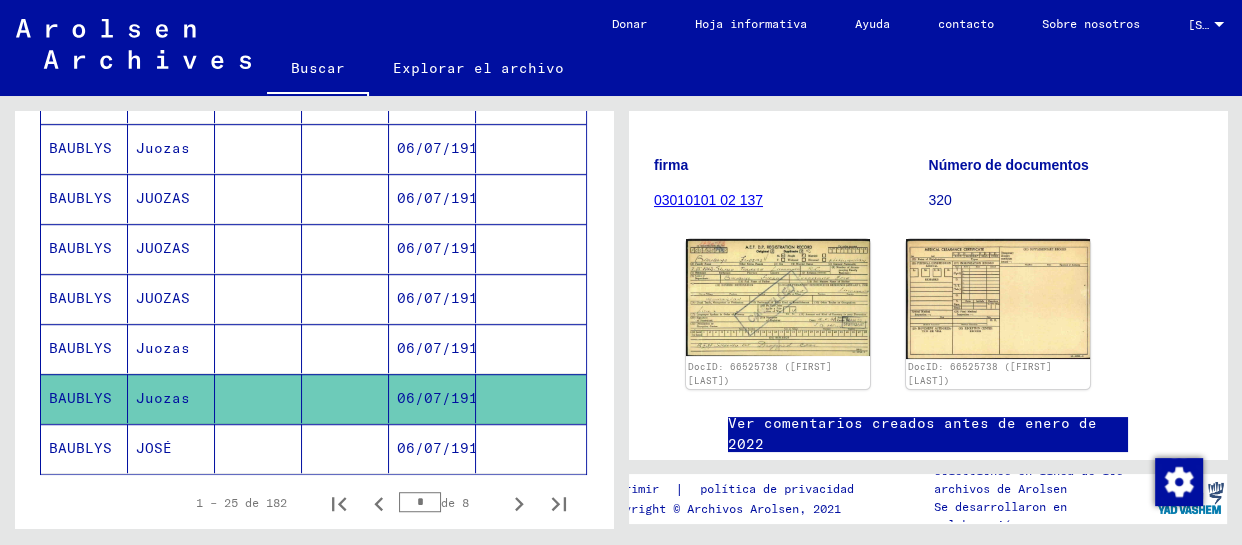 click on "Juozas" at bounding box center (171, 398) 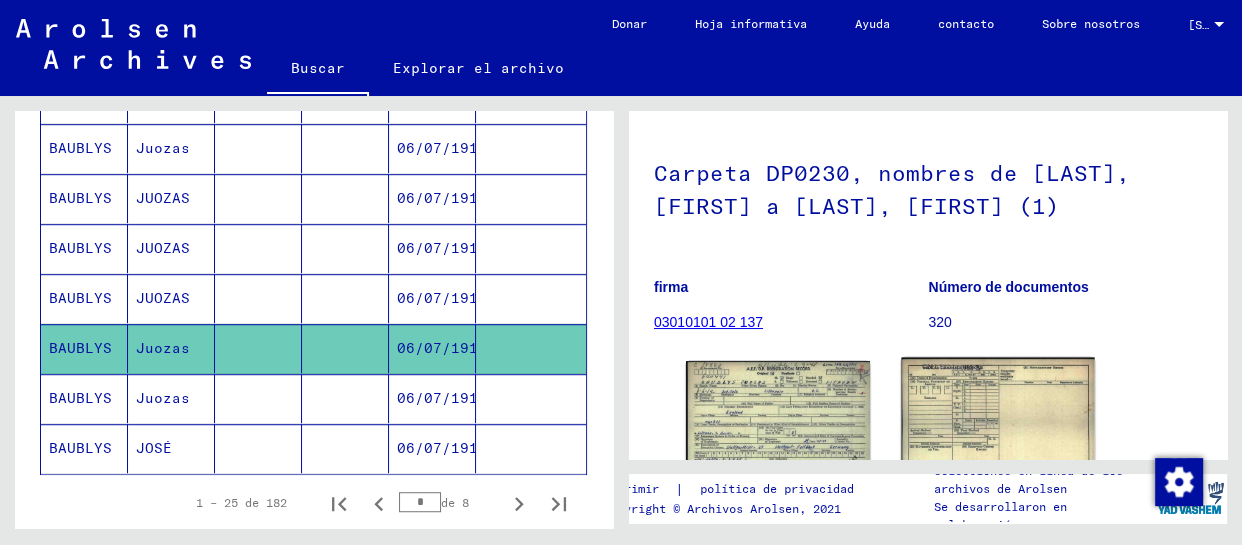 scroll, scrollTop: 211, scrollLeft: 0, axis: vertical 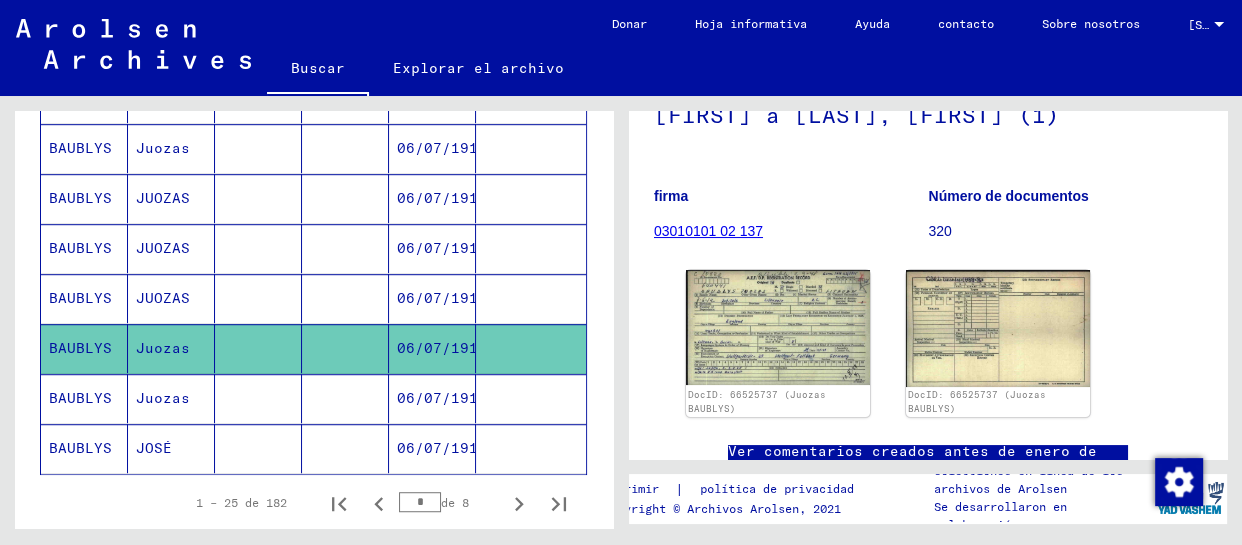 click on "JUOZAS" at bounding box center [163, 348] 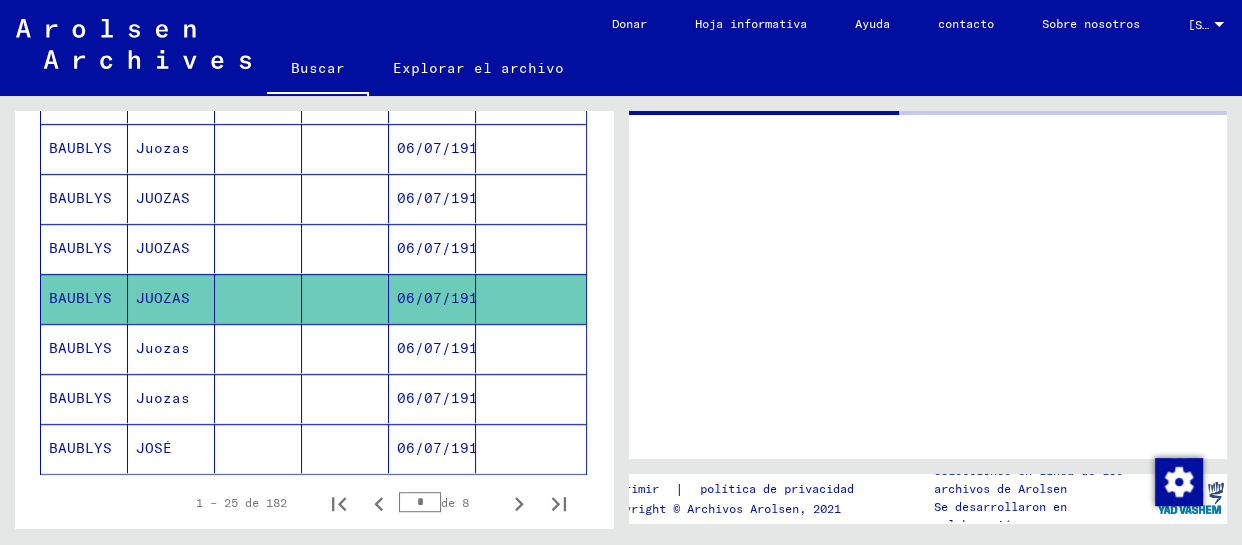scroll, scrollTop: 0, scrollLeft: 0, axis: both 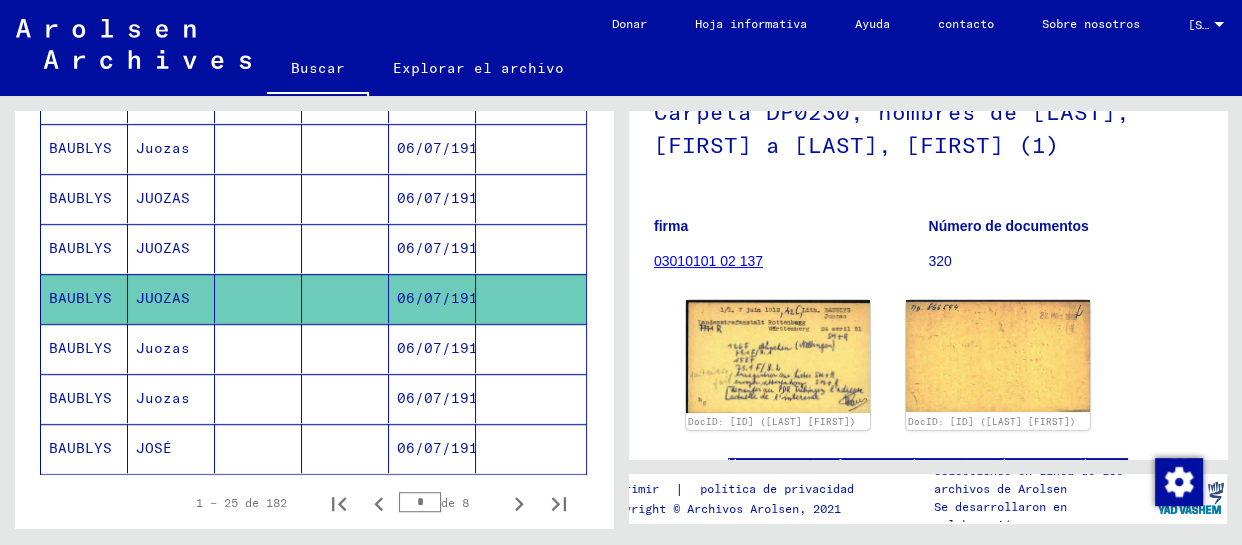 click on "JUOZAS" at bounding box center [163, 298] 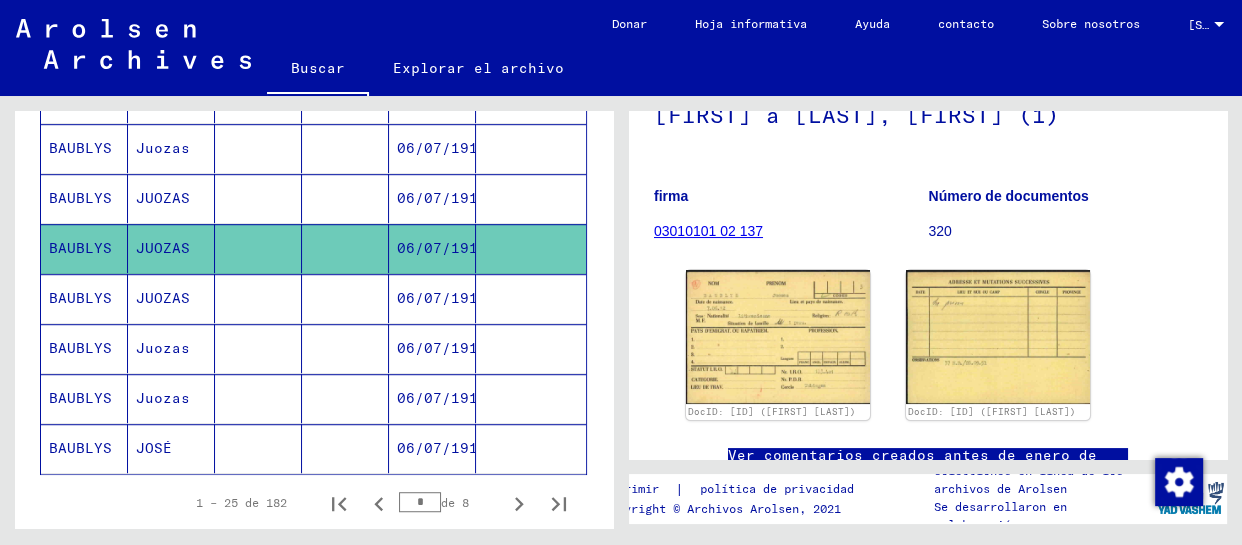 click on "JUOZAS" at bounding box center (163, 248) 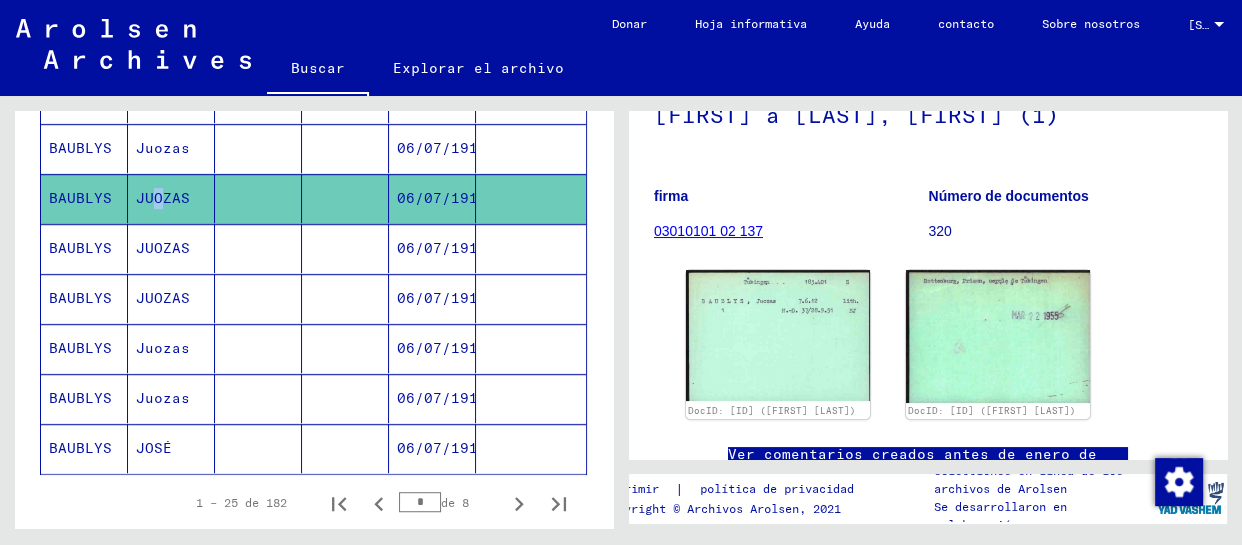 scroll, scrollTop: 302, scrollLeft: 0, axis: vertical 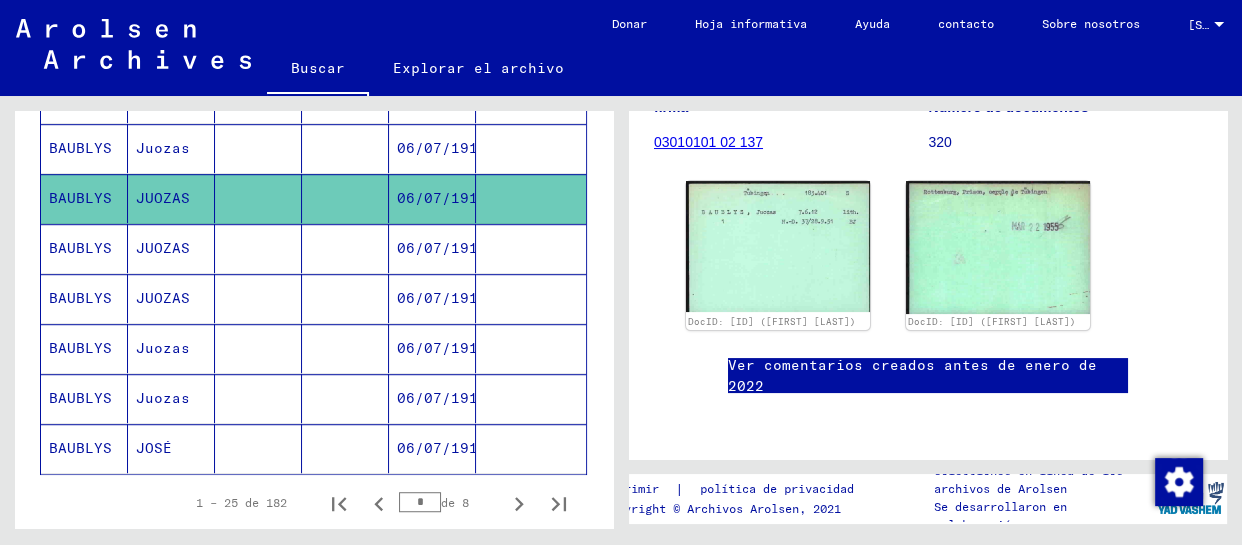 click on "Juozas" at bounding box center [163, 198] 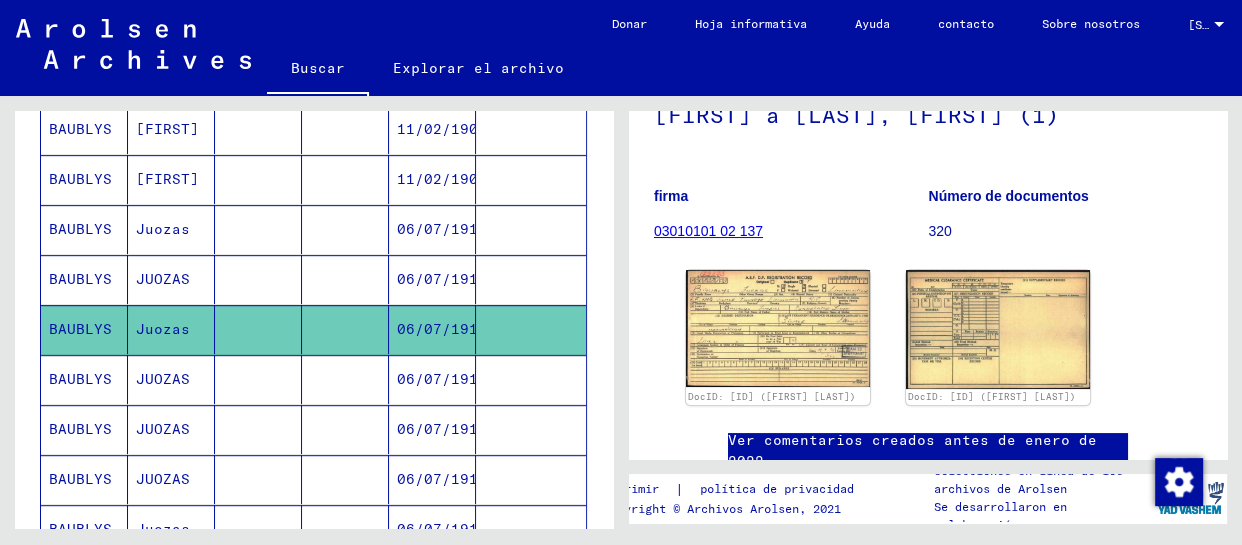 click on "JUOZAS" at bounding box center (163, 329) 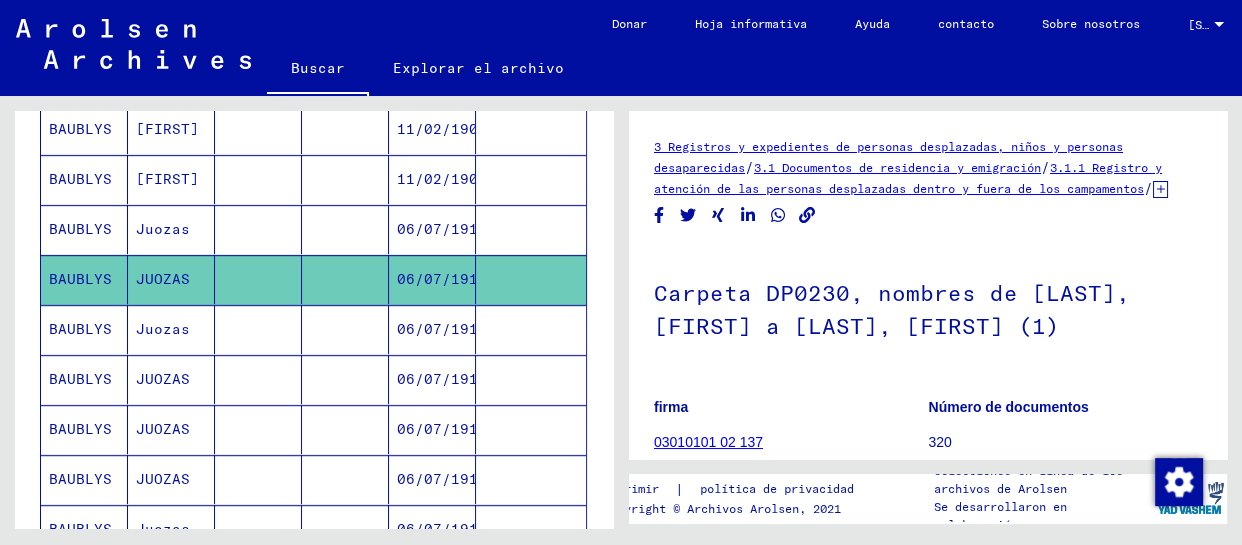 scroll, scrollTop: 181, scrollLeft: 0, axis: vertical 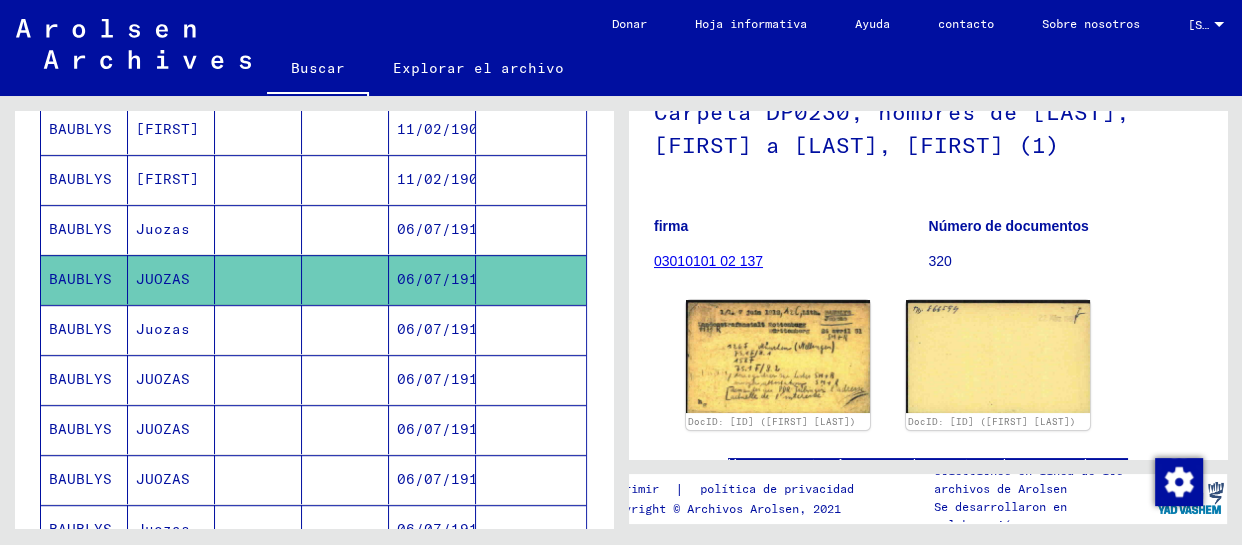 click on "Juozas" at bounding box center (163, 279) 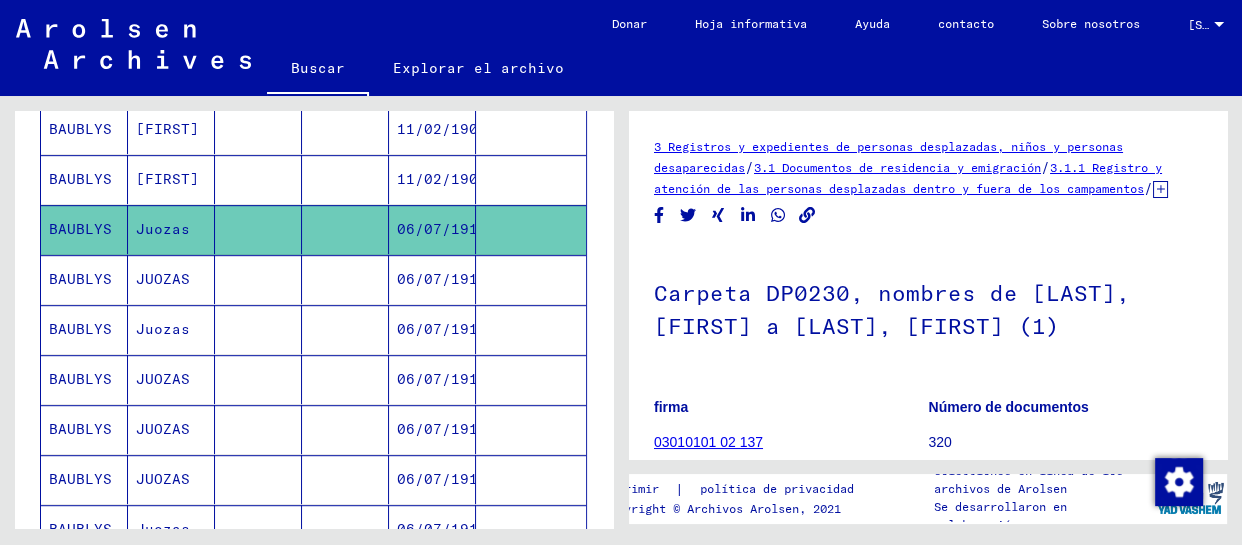 scroll, scrollTop: 181, scrollLeft: 0, axis: vertical 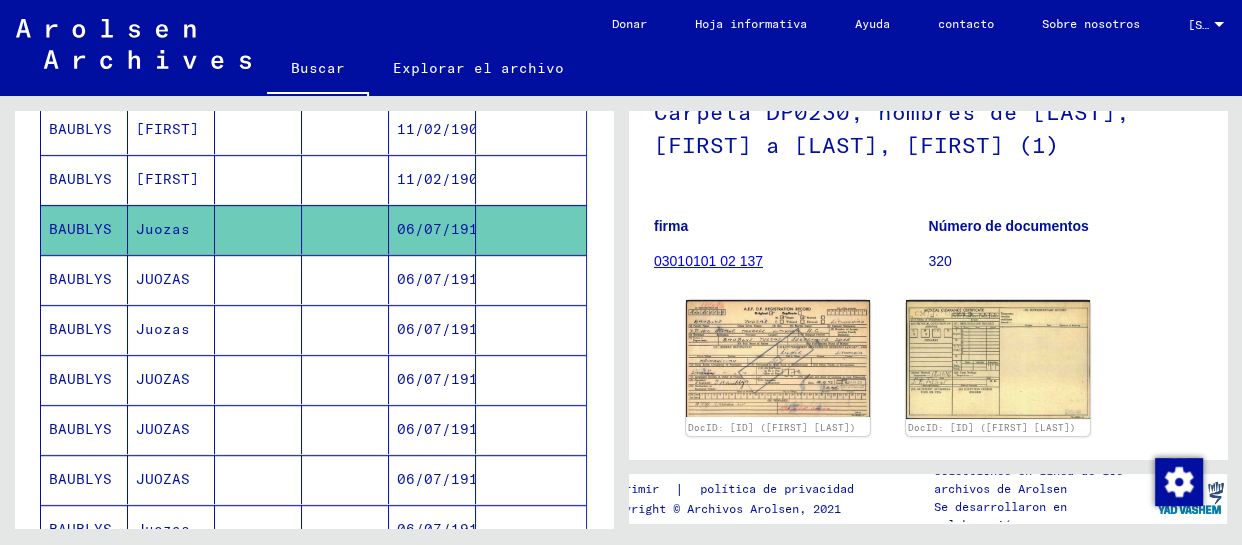 click on "[FIRST]" at bounding box center [163, 229] 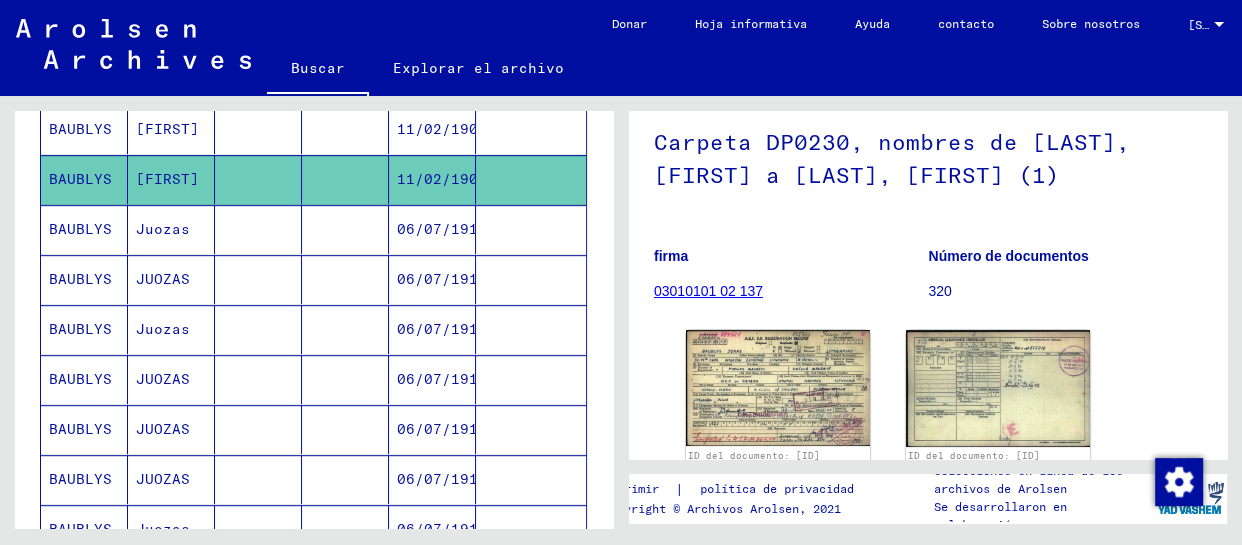 scroll, scrollTop: 242, scrollLeft: 0, axis: vertical 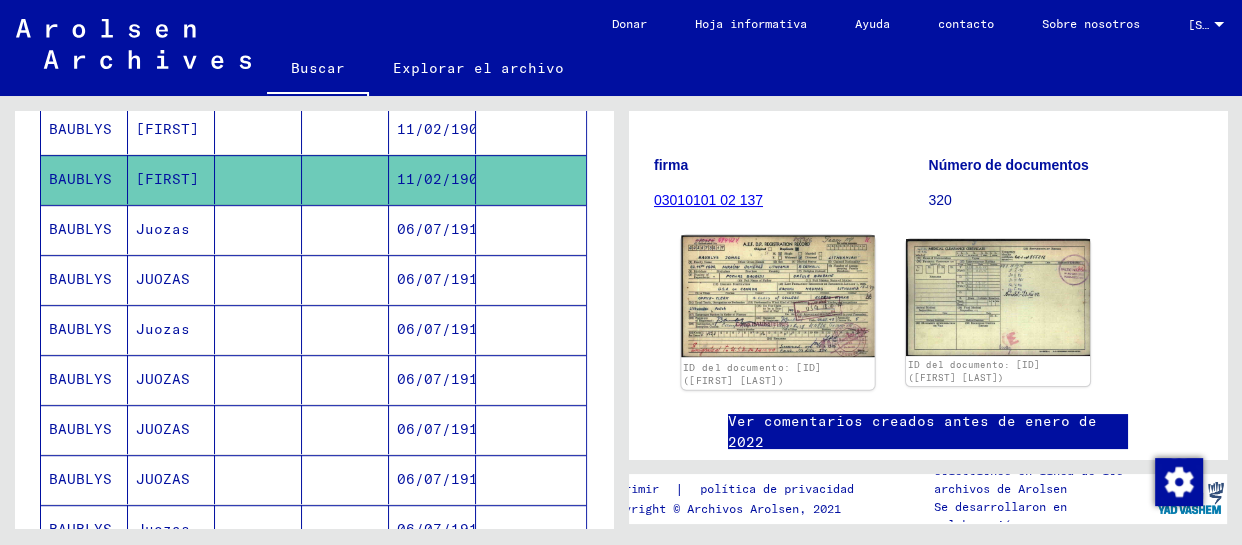 click 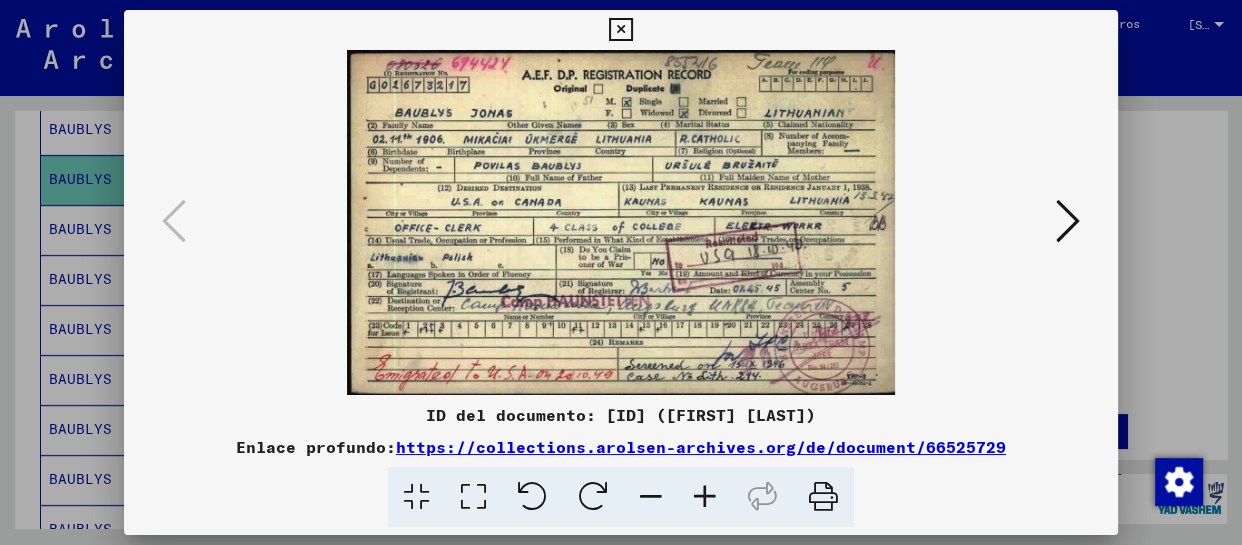 click at bounding box center (620, 30) 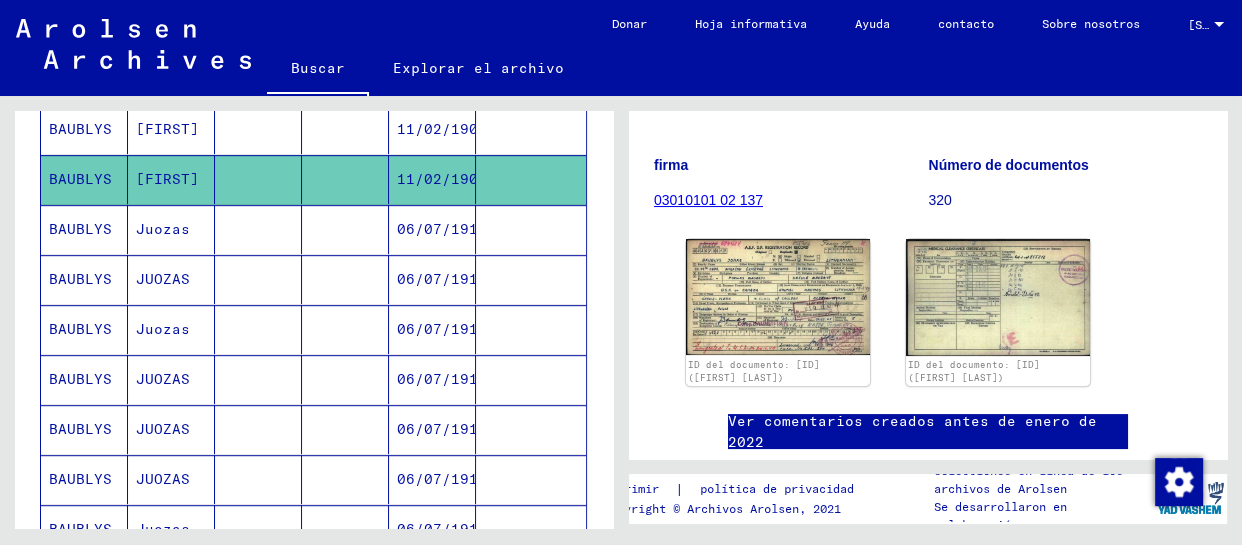 scroll, scrollTop: 939, scrollLeft: 0, axis: vertical 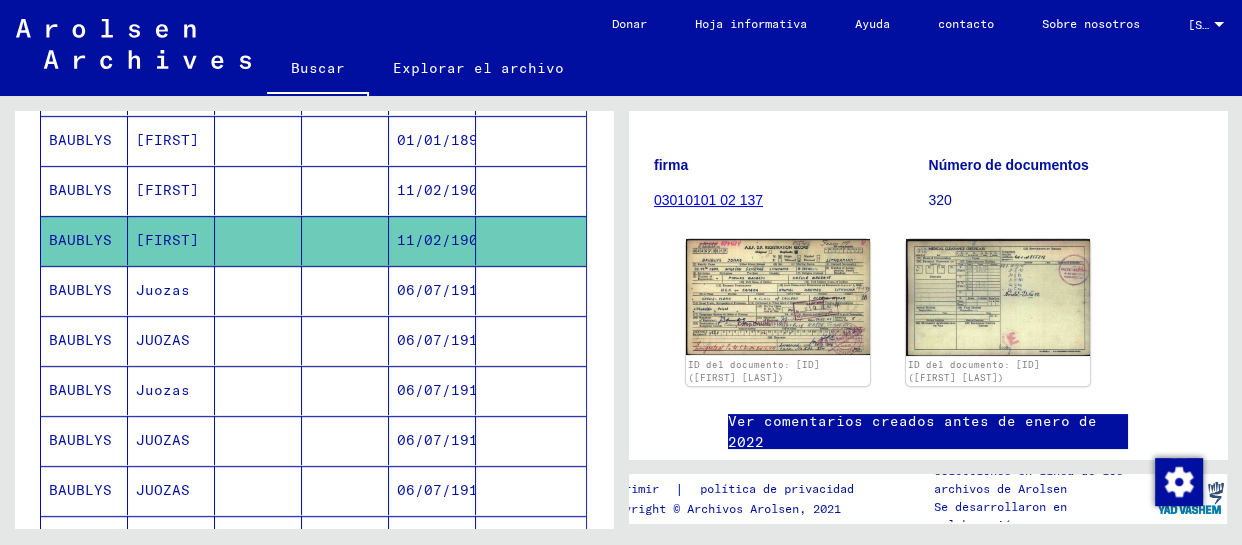 click on "[FIRST]" at bounding box center (167, 240) 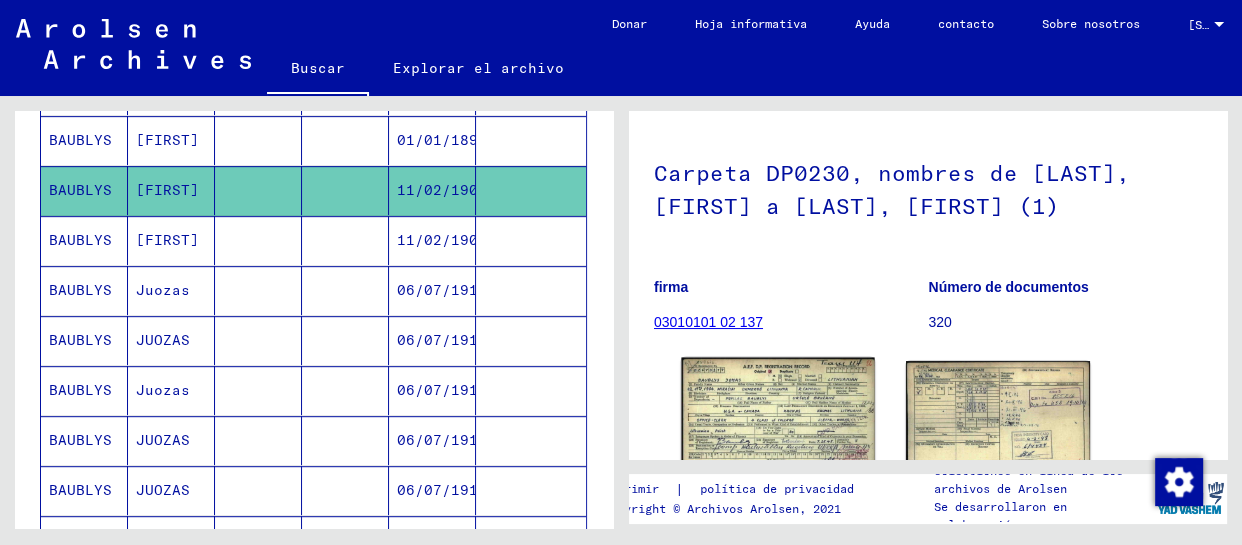 scroll, scrollTop: 302, scrollLeft: 0, axis: vertical 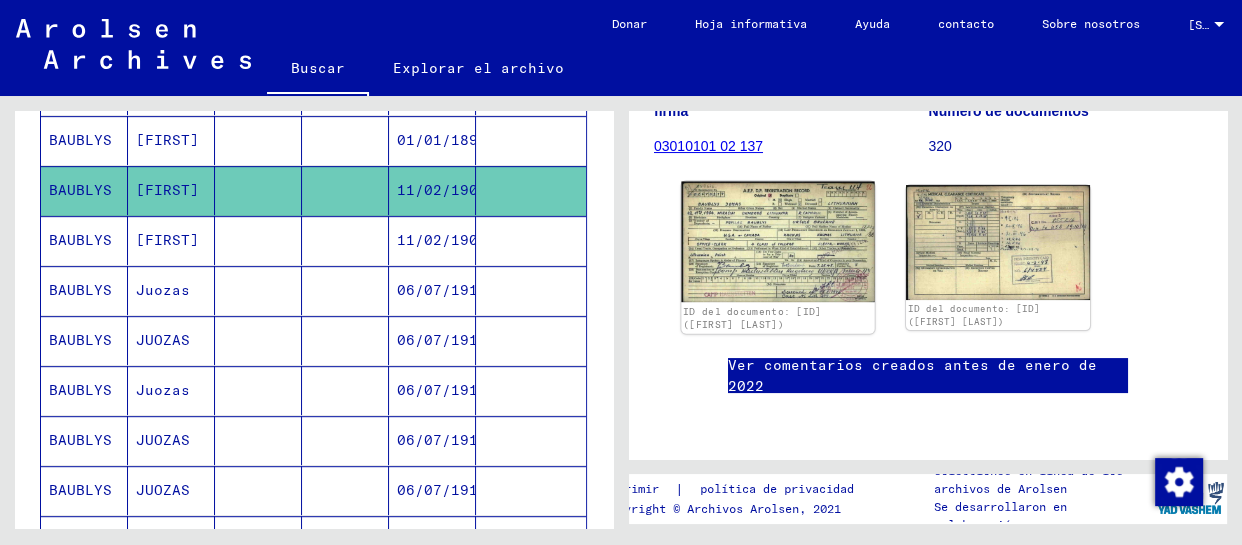 click 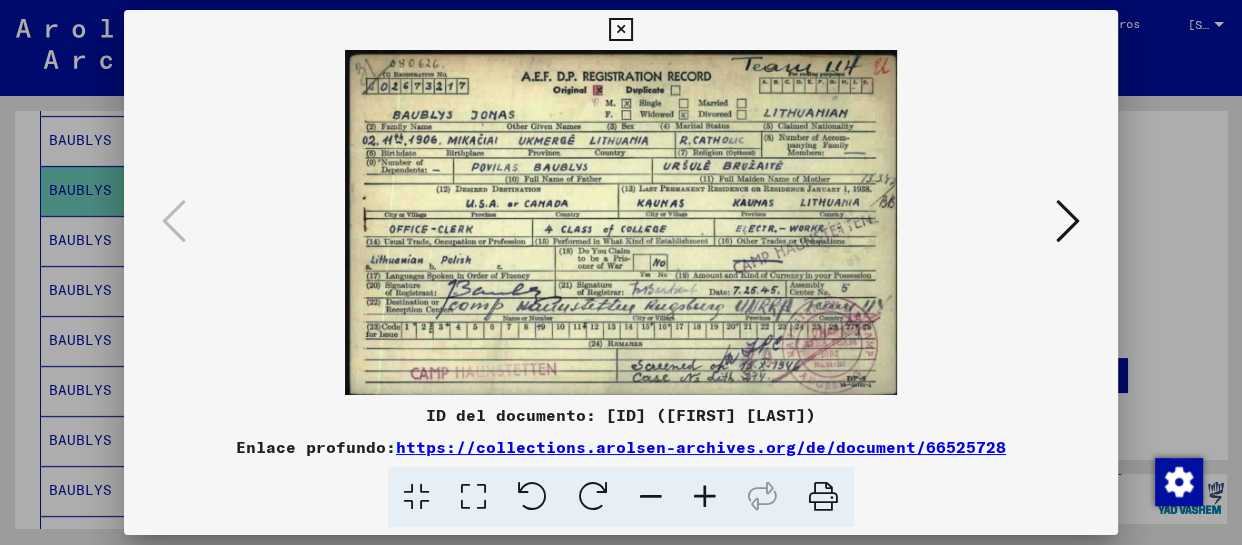 click at bounding box center (620, 30) 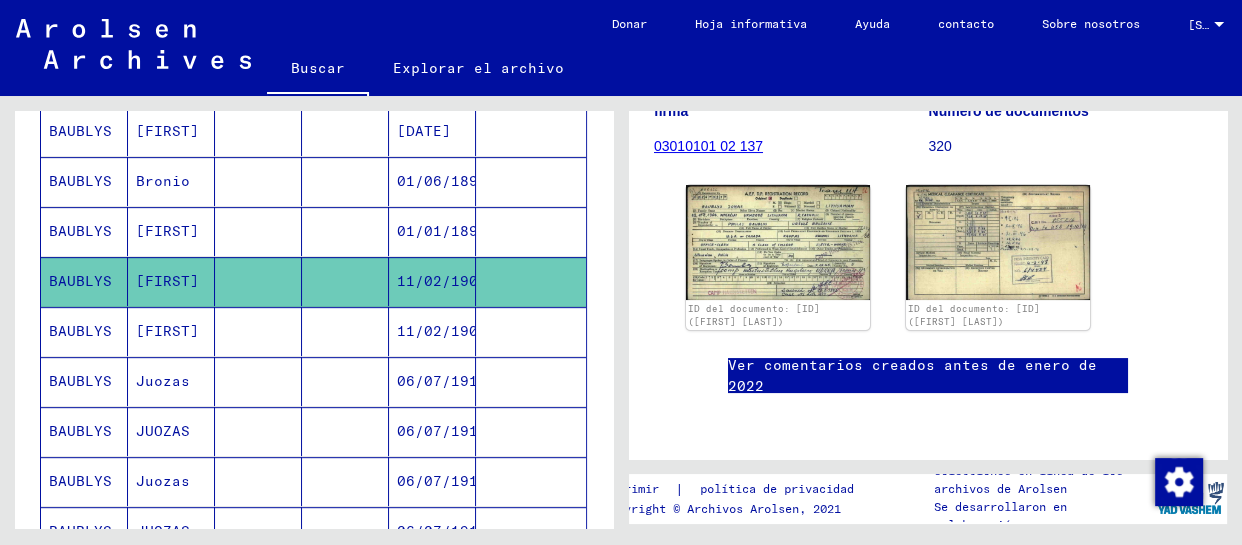 scroll, scrollTop: 818, scrollLeft: 0, axis: vertical 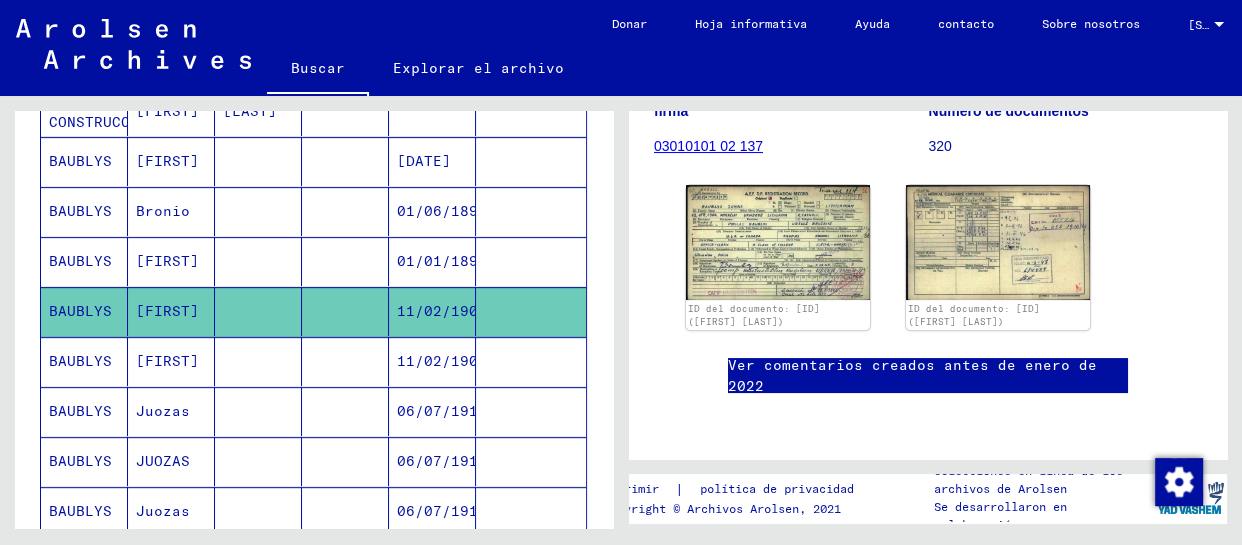 click on "[FIRST]" at bounding box center (167, 311) 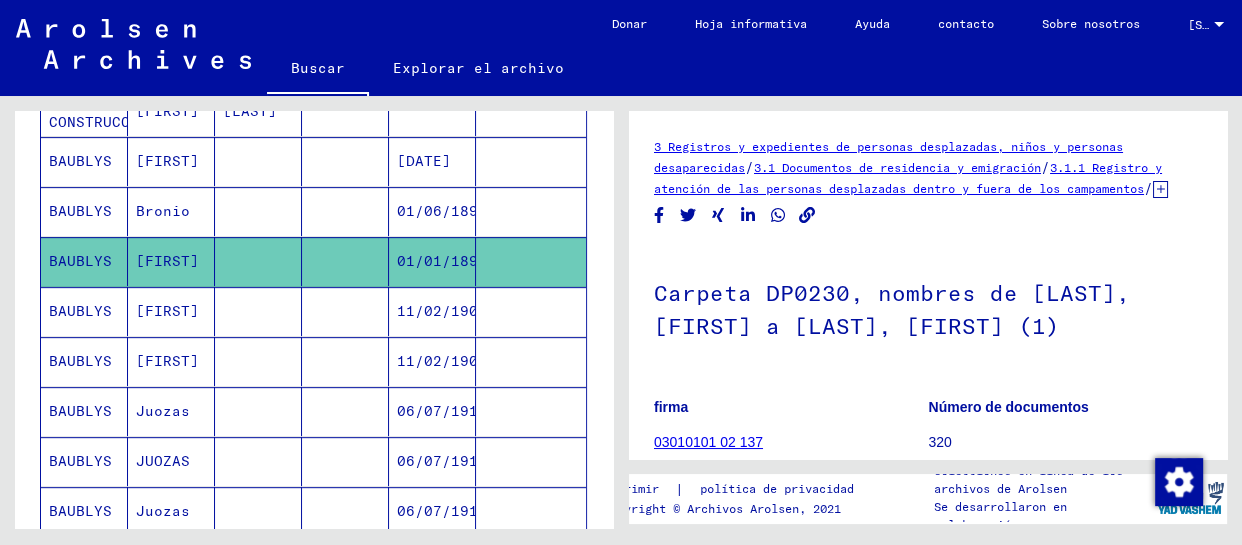 scroll, scrollTop: 211, scrollLeft: 0, axis: vertical 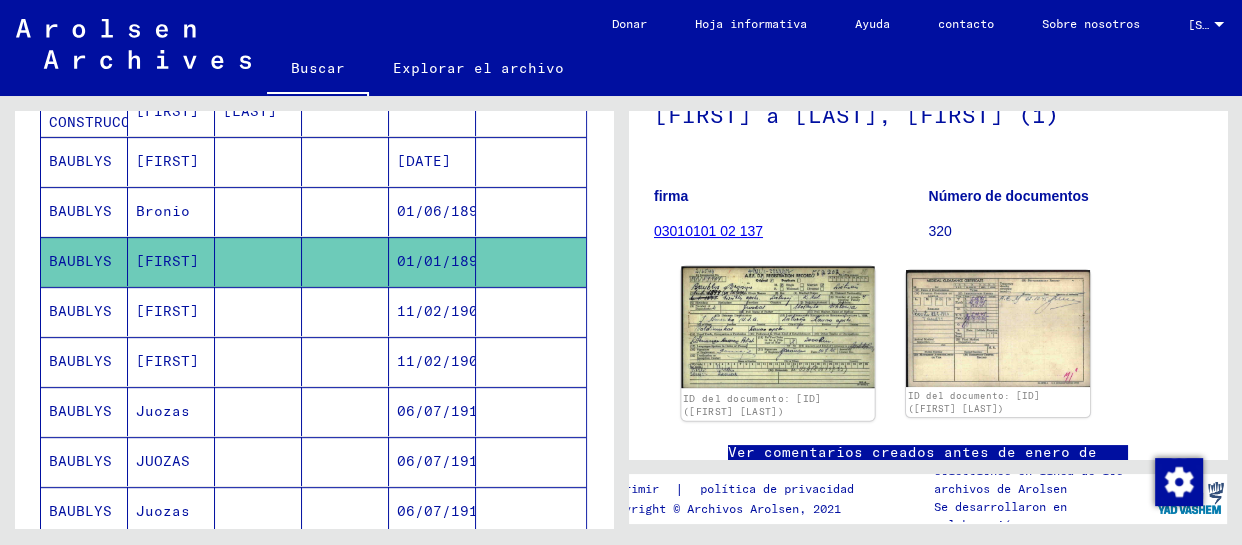 click 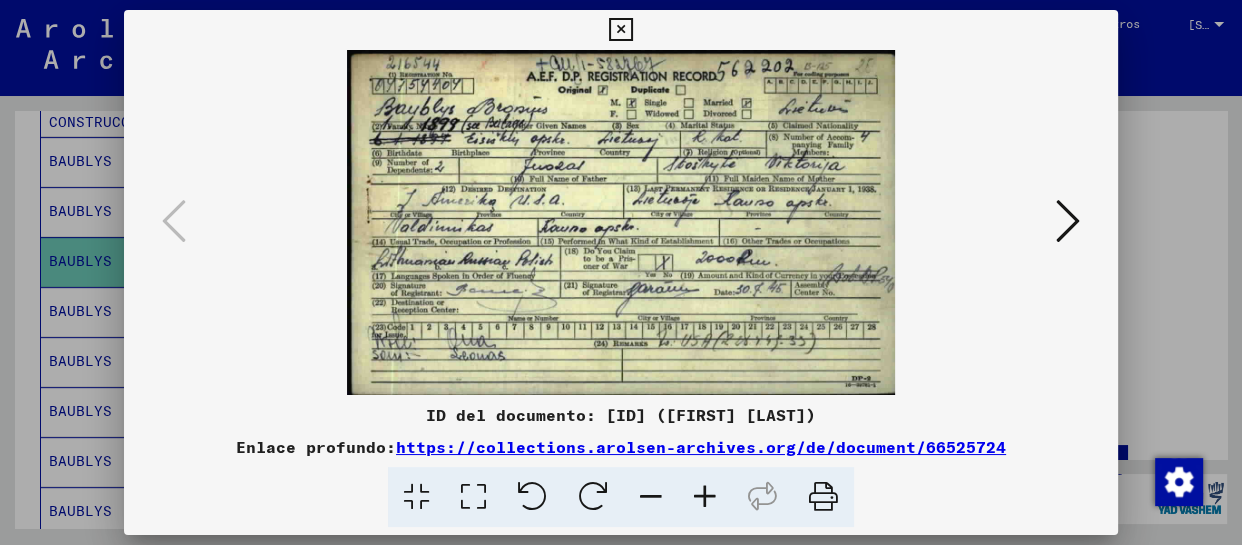 click at bounding box center [620, 30] 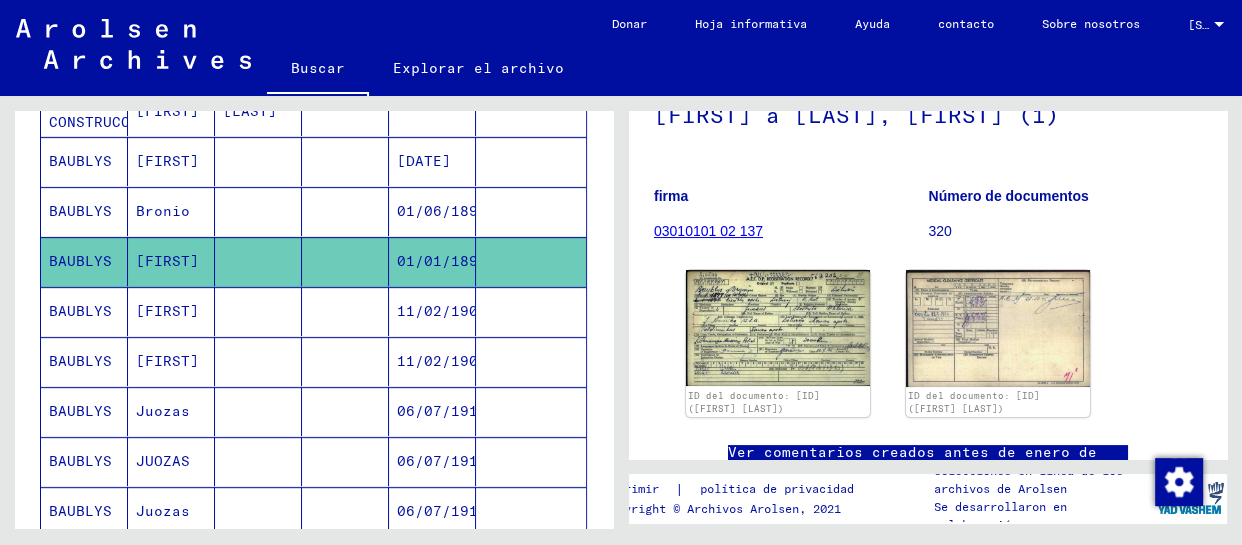click on "Bronio" at bounding box center [167, 261] 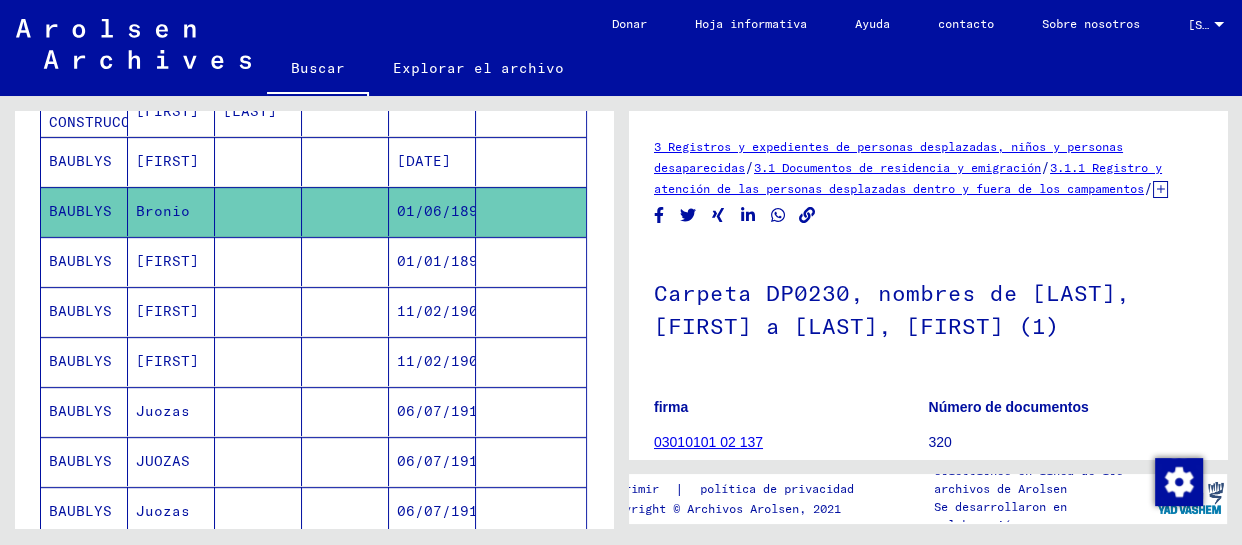 scroll, scrollTop: 211, scrollLeft: 0, axis: vertical 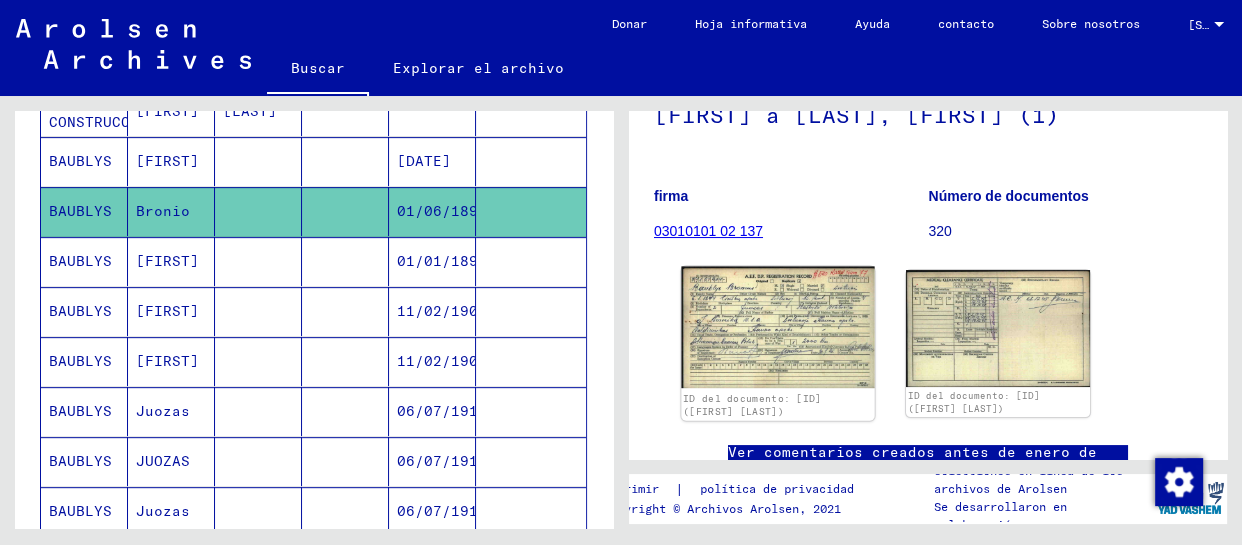 click 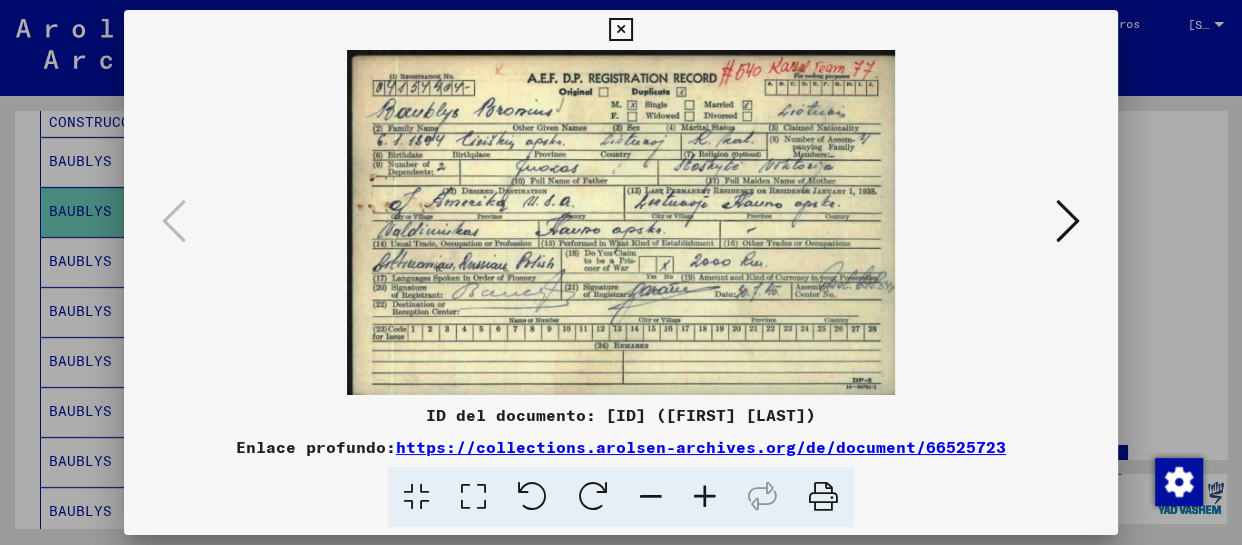 click at bounding box center (620, 30) 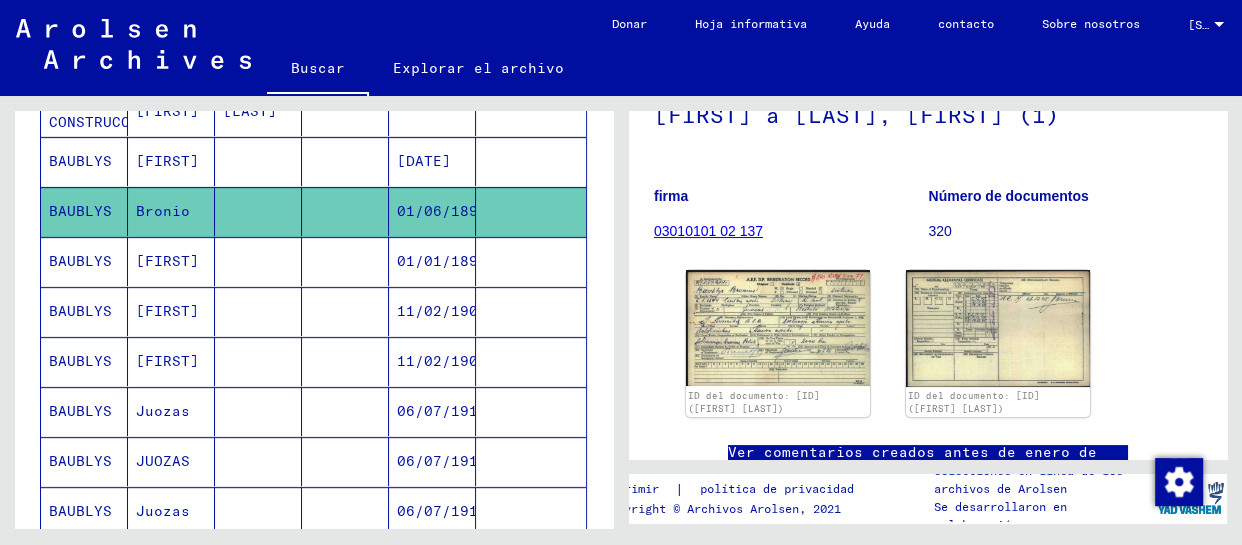 scroll, scrollTop: 697, scrollLeft: 0, axis: vertical 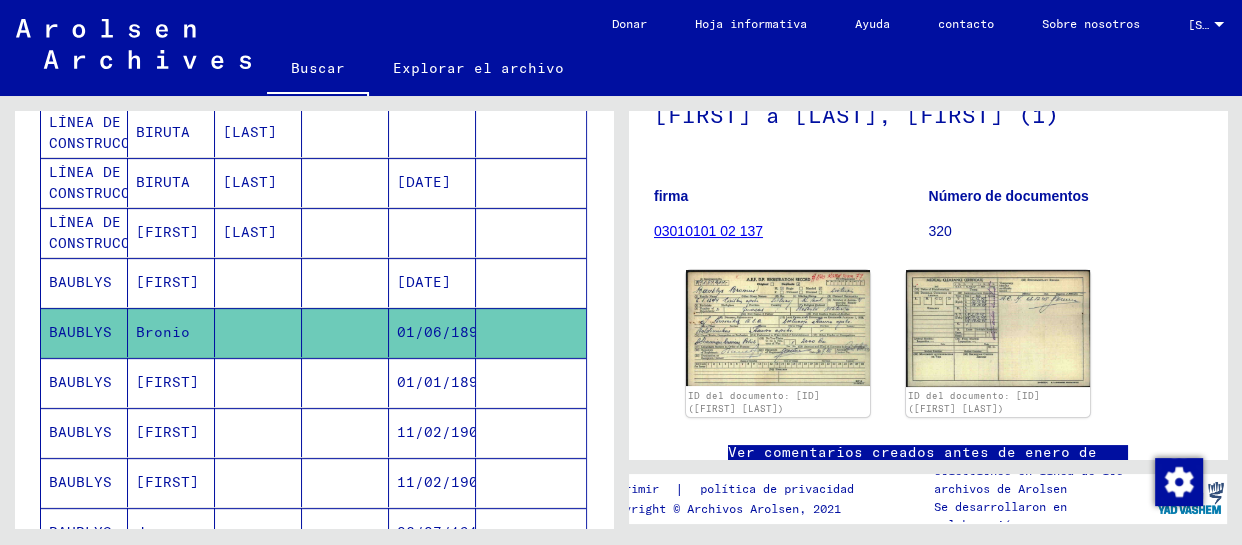 click on "[FIRST]" at bounding box center (163, 332) 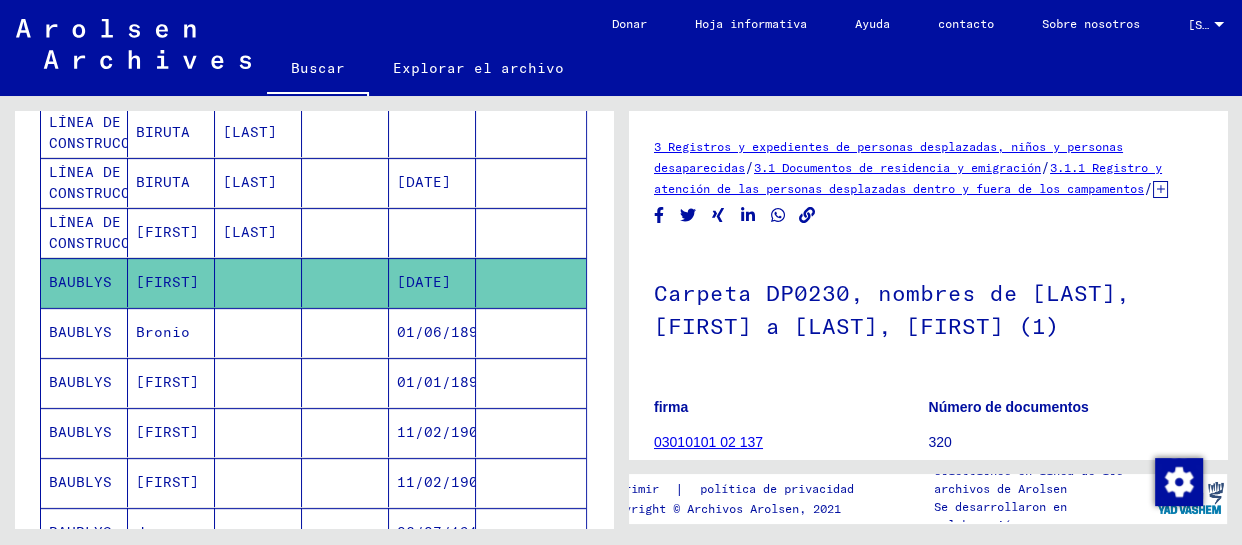 scroll, scrollTop: 211, scrollLeft: 0, axis: vertical 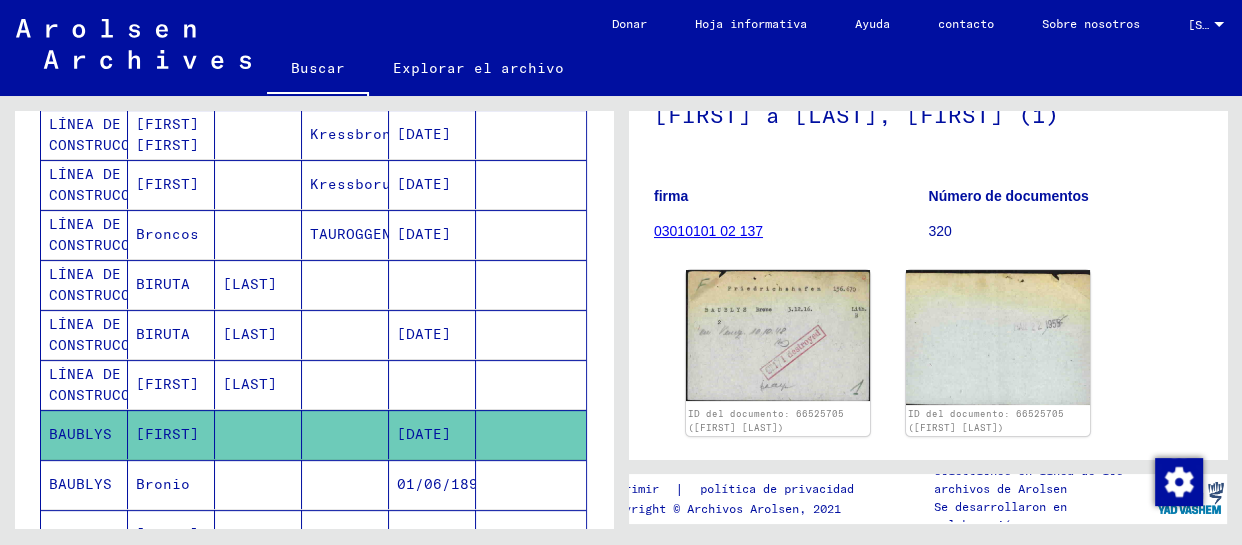 click on "Broncos" at bounding box center (163, 284) 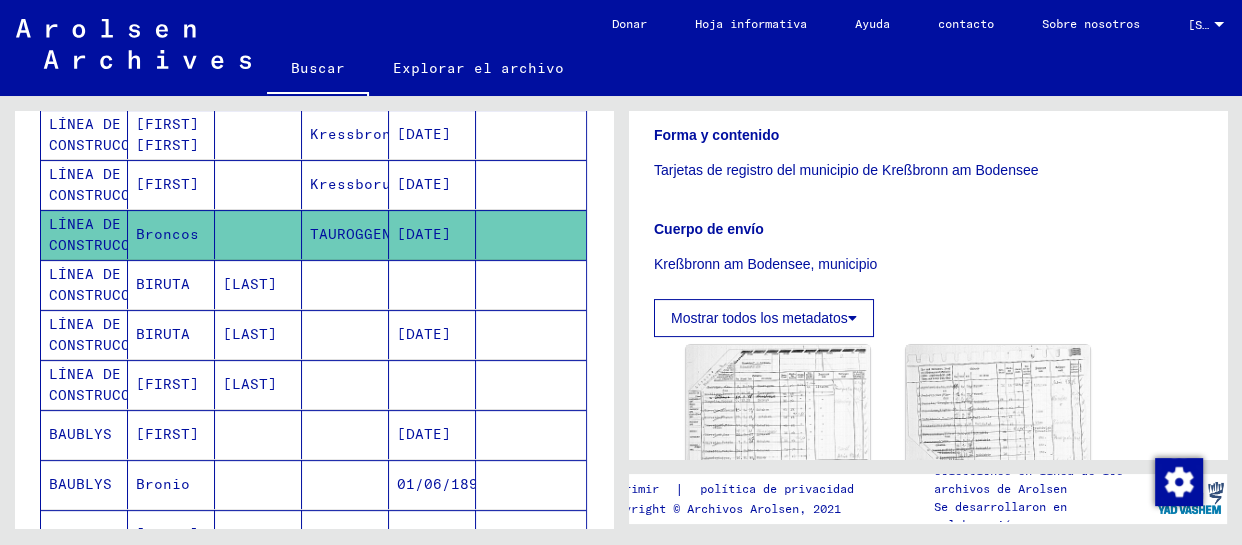 scroll, scrollTop: 575, scrollLeft: 0, axis: vertical 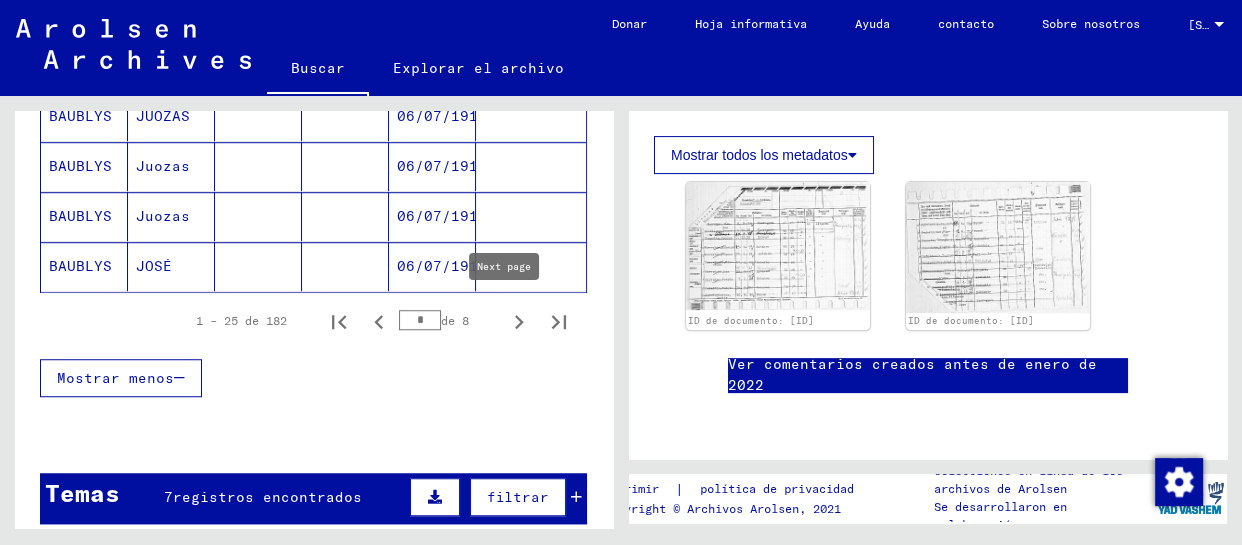 click 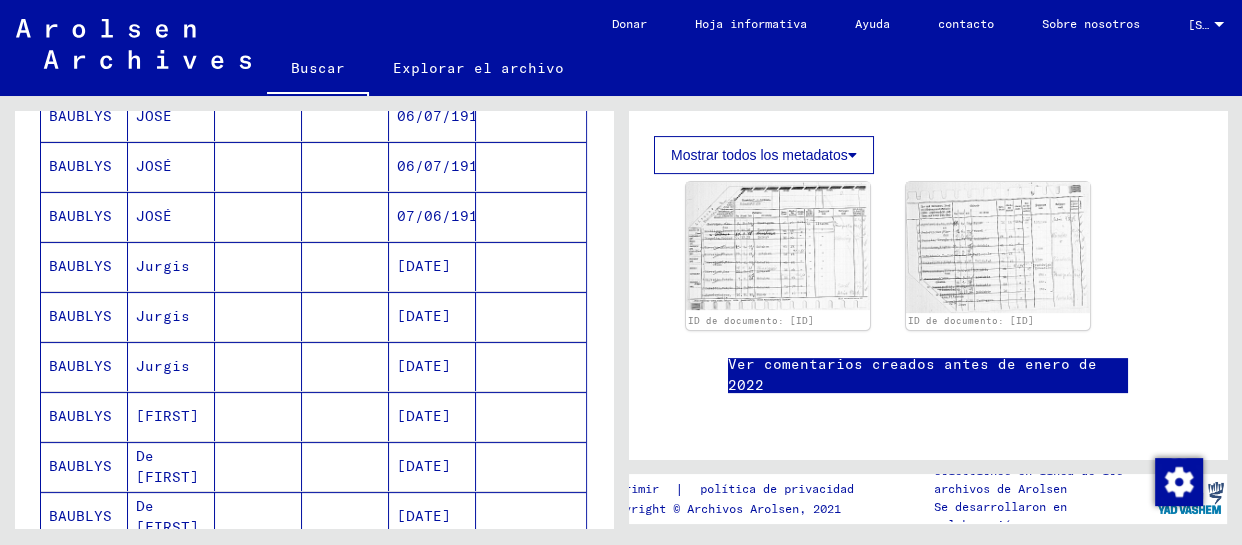 scroll, scrollTop: 211, scrollLeft: 0, axis: vertical 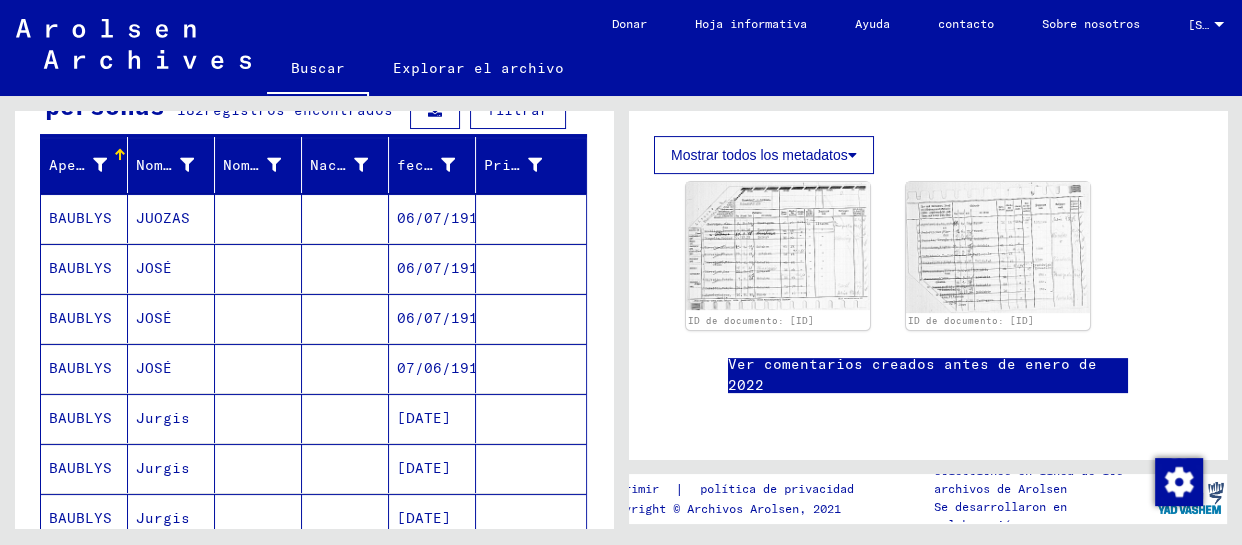 click on "JUOZAS" at bounding box center [154, 268] 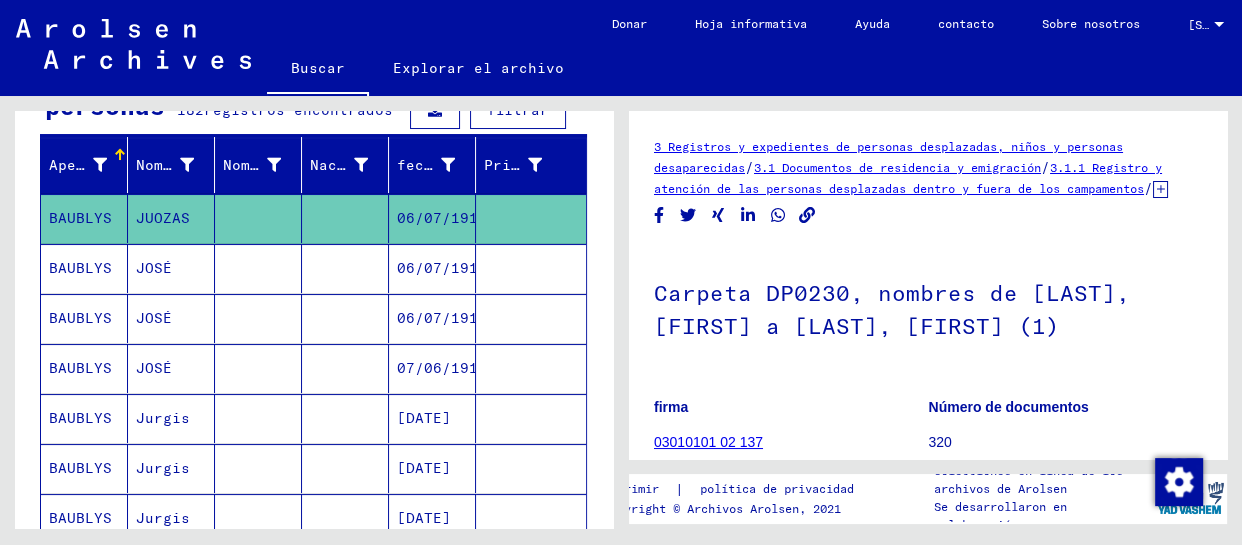 scroll, scrollTop: 211, scrollLeft: 0, axis: vertical 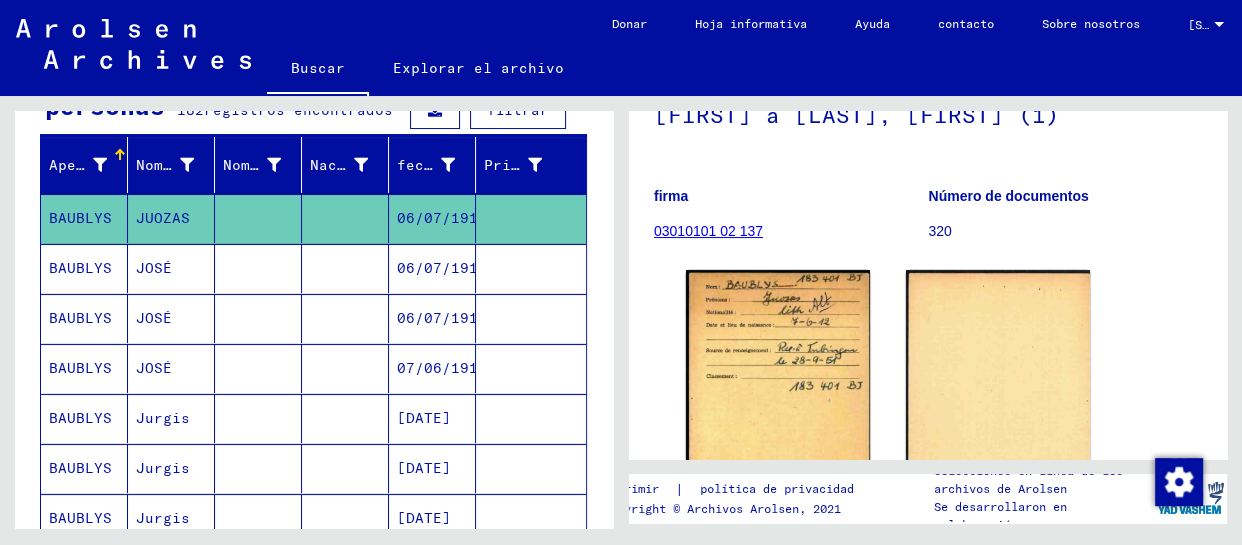 click on "JOSÉ" at bounding box center [154, 318] 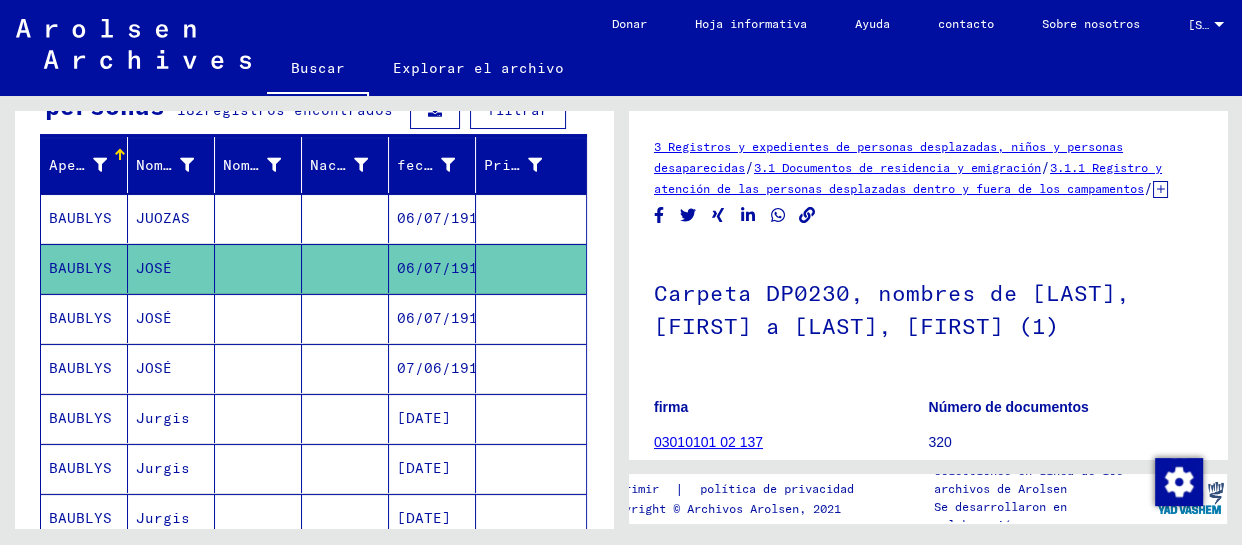 scroll, scrollTop: 211, scrollLeft: 0, axis: vertical 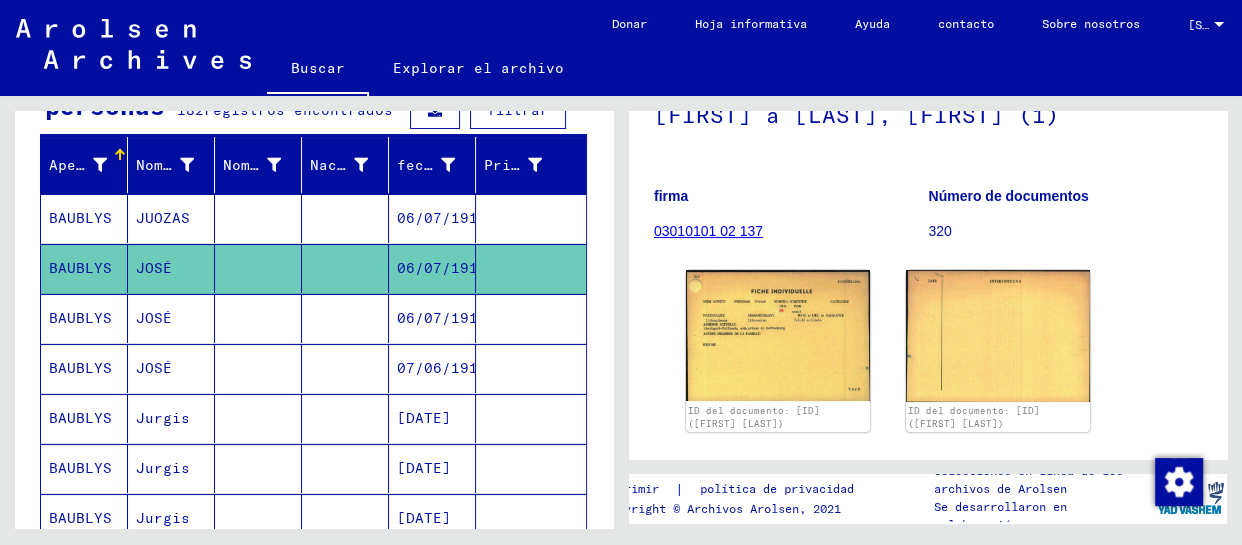 click on "JOSÉ" at bounding box center (154, 368) 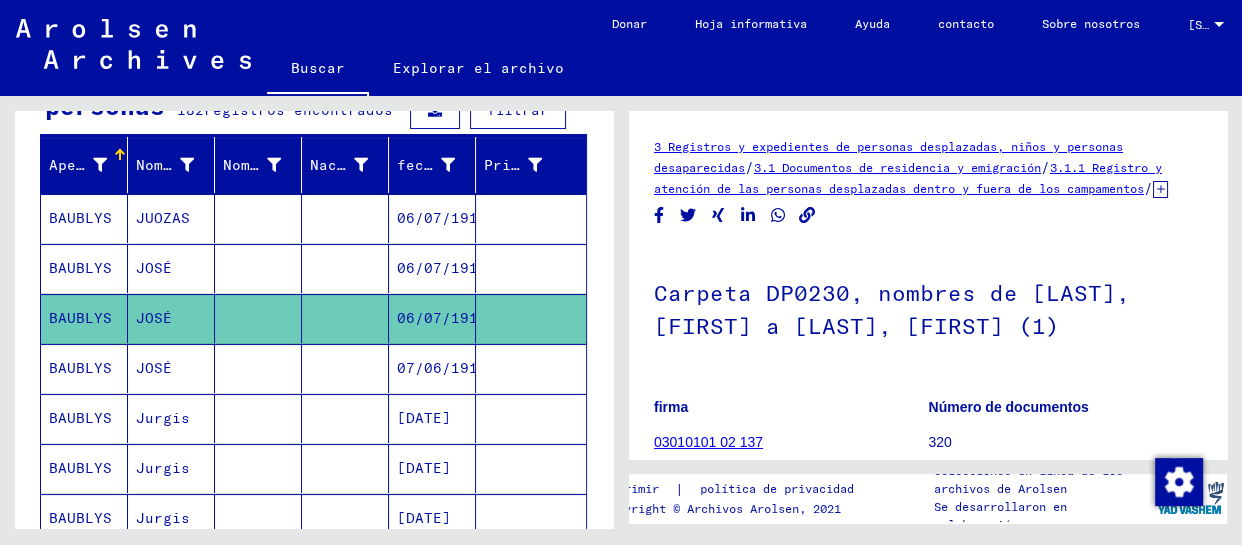 scroll, scrollTop: 393, scrollLeft: 0, axis: vertical 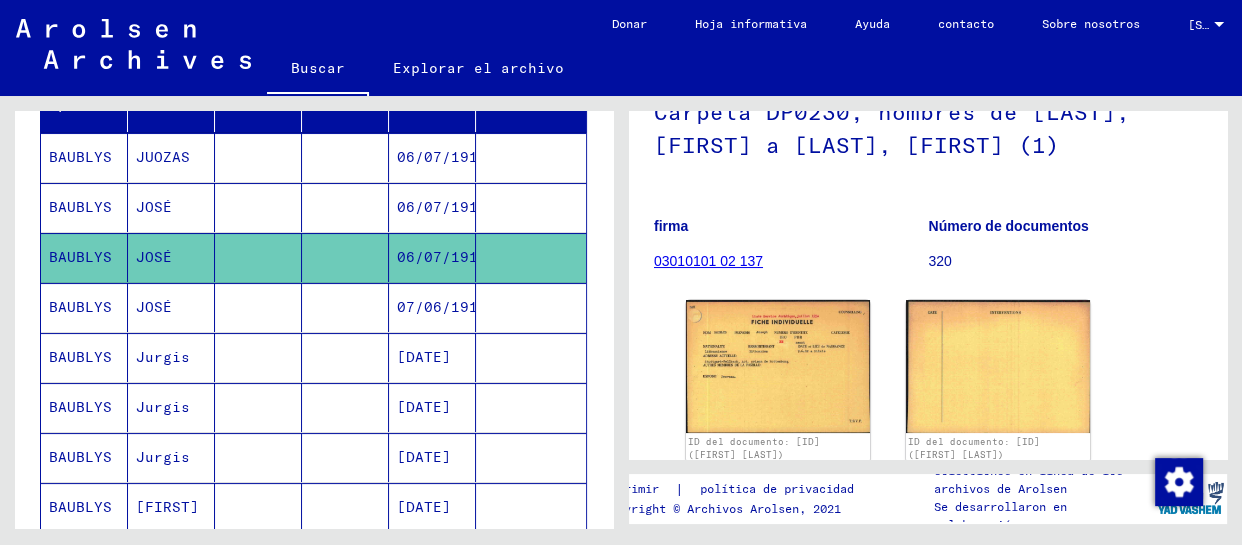 click on "JOSÉ" at bounding box center [171, 357] 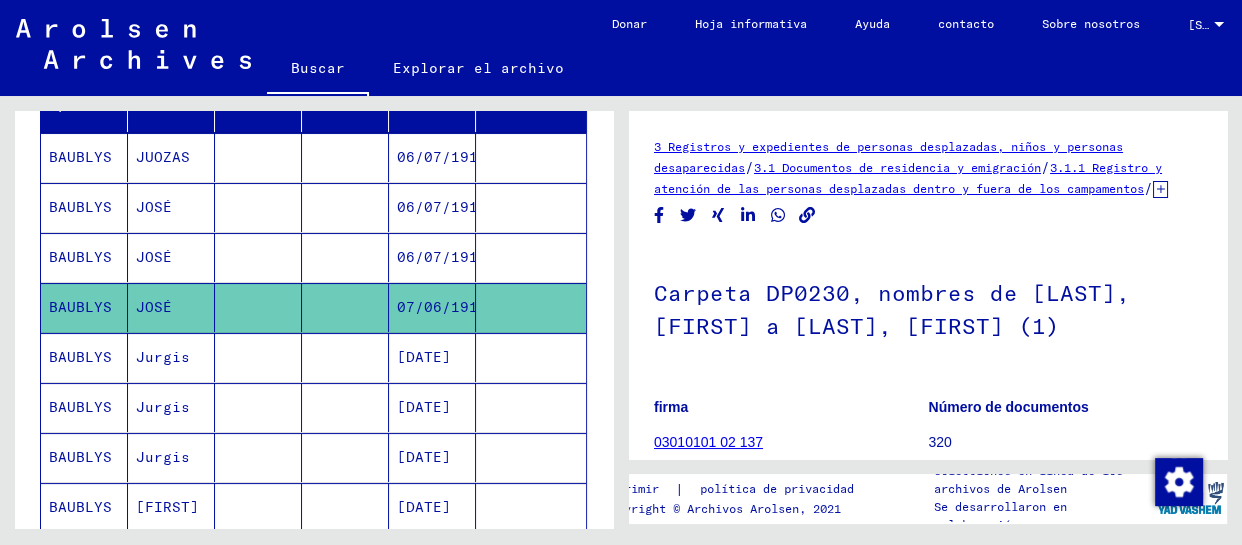 scroll, scrollTop: 242, scrollLeft: 0, axis: vertical 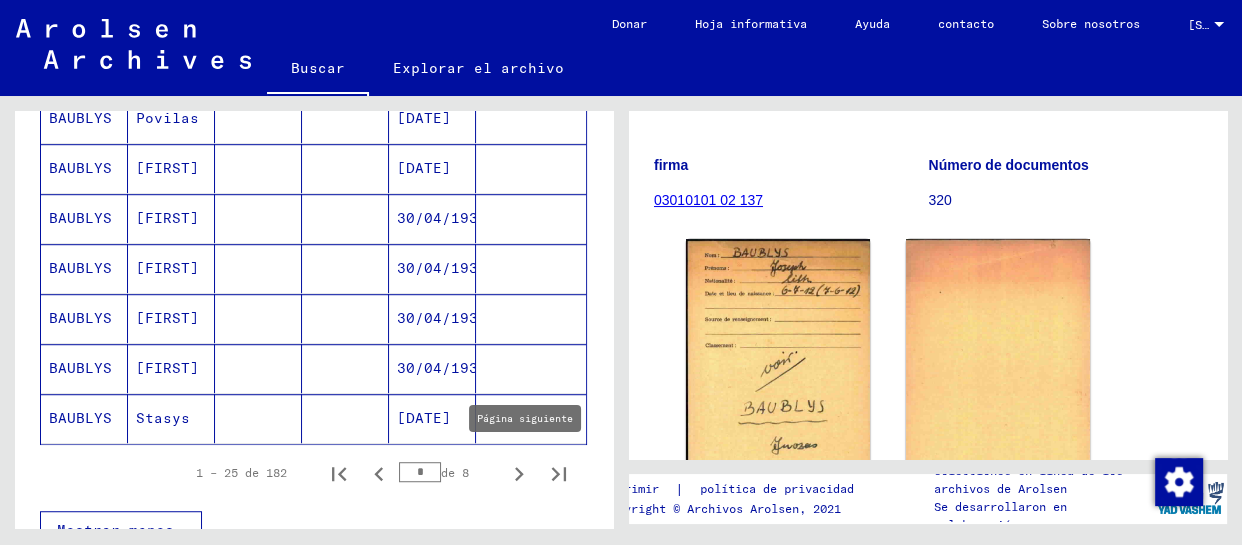 click 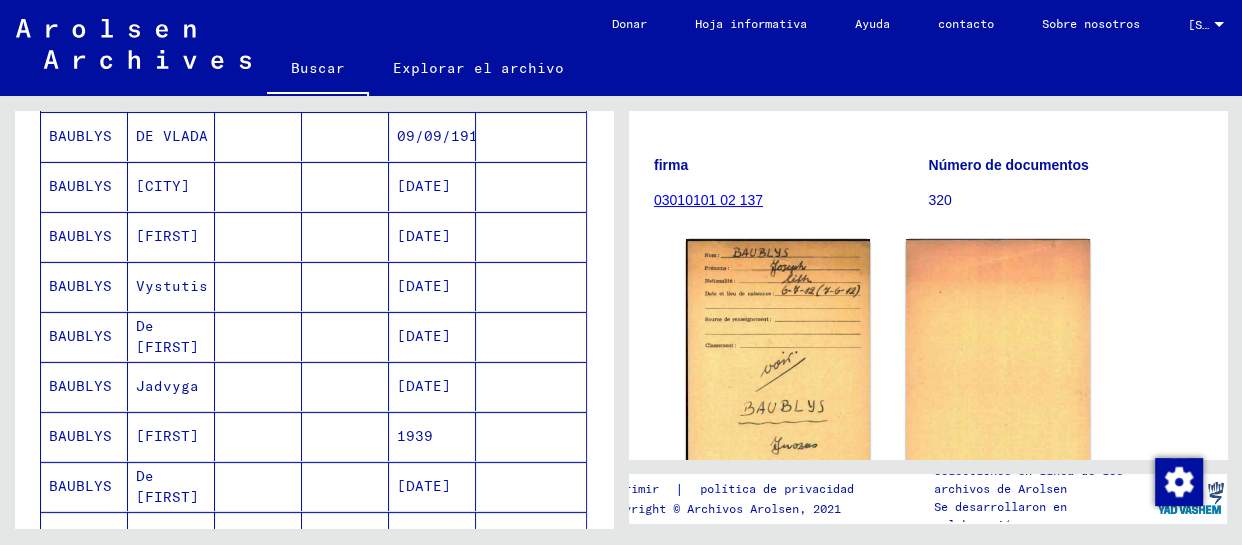 scroll, scrollTop: 211, scrollLeft: 0, axis: vertical 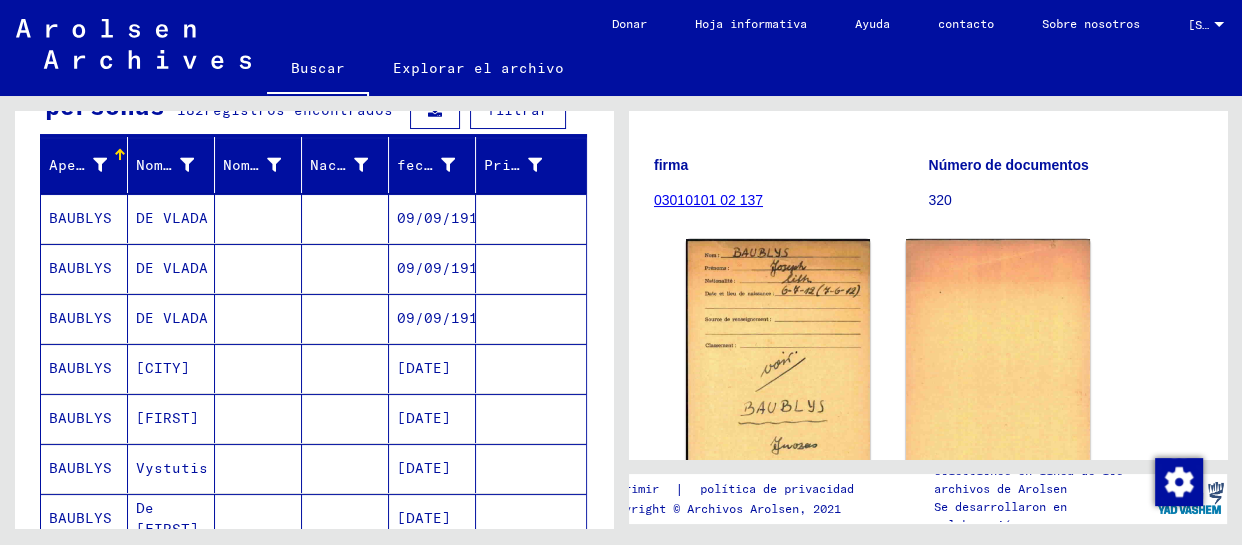 click on "DE VLADA" at bounding box center [172, 268] 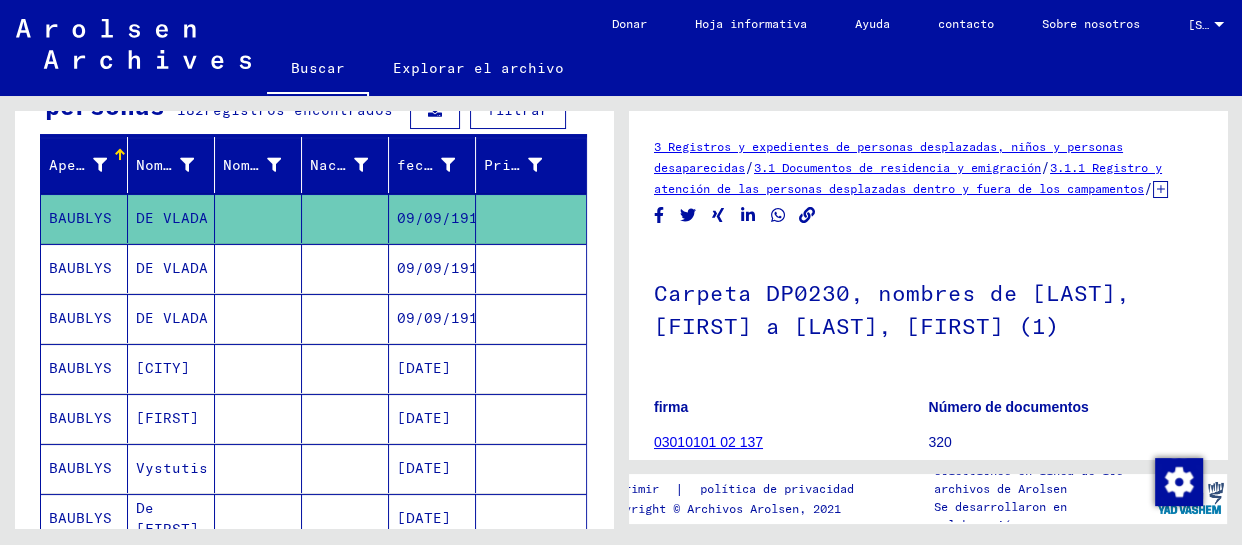 scroll, scrollTop: 181, scrollLeft: 0, axis: vertical 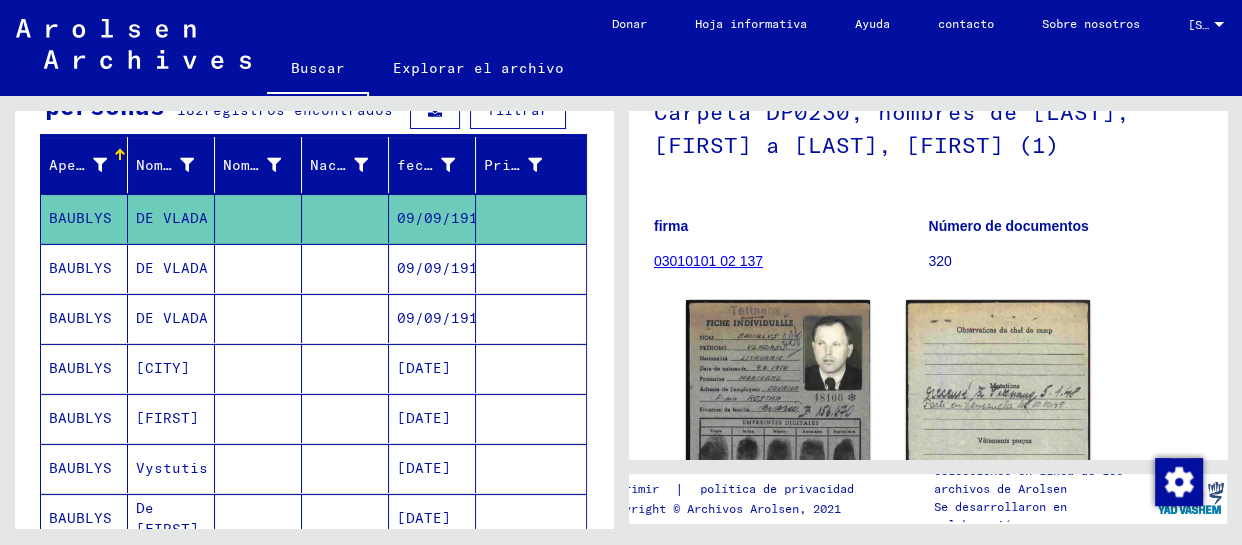 click on "DE VLADA" at bounding box center (172, 318) 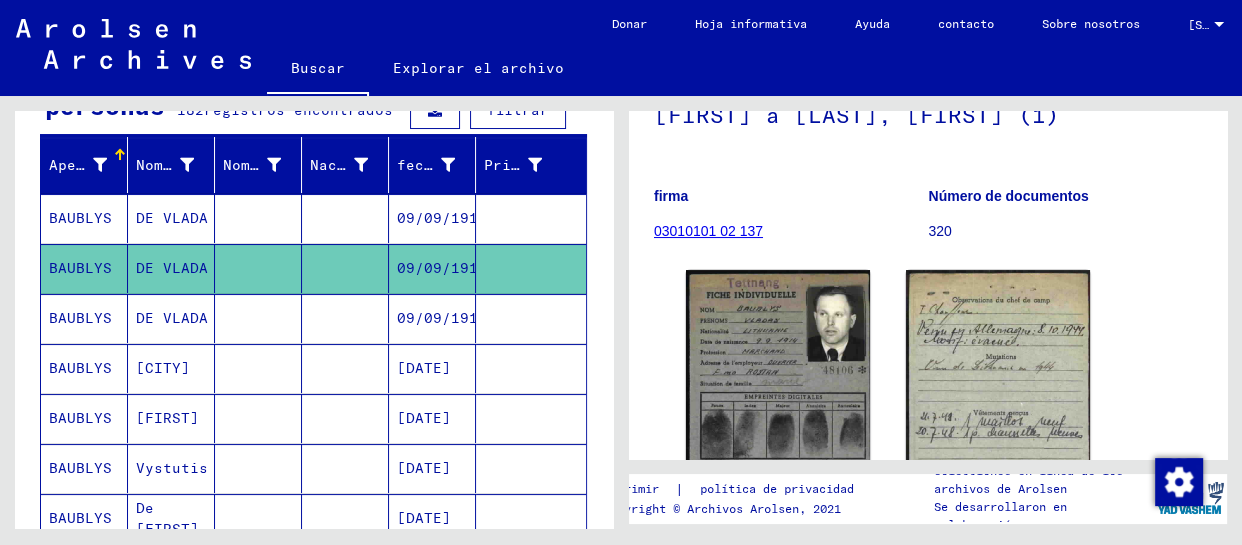 scroll, scrollTop: 302, scrollLeft: 0, axis: vertical 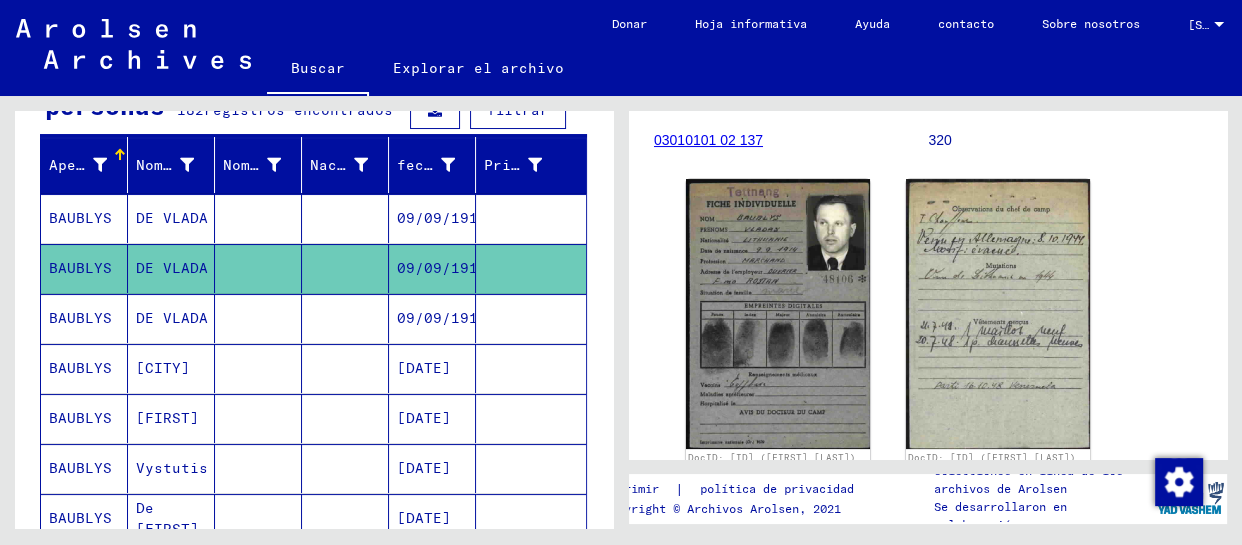 click on "DE VLADA" at bounding box center (163, 368) 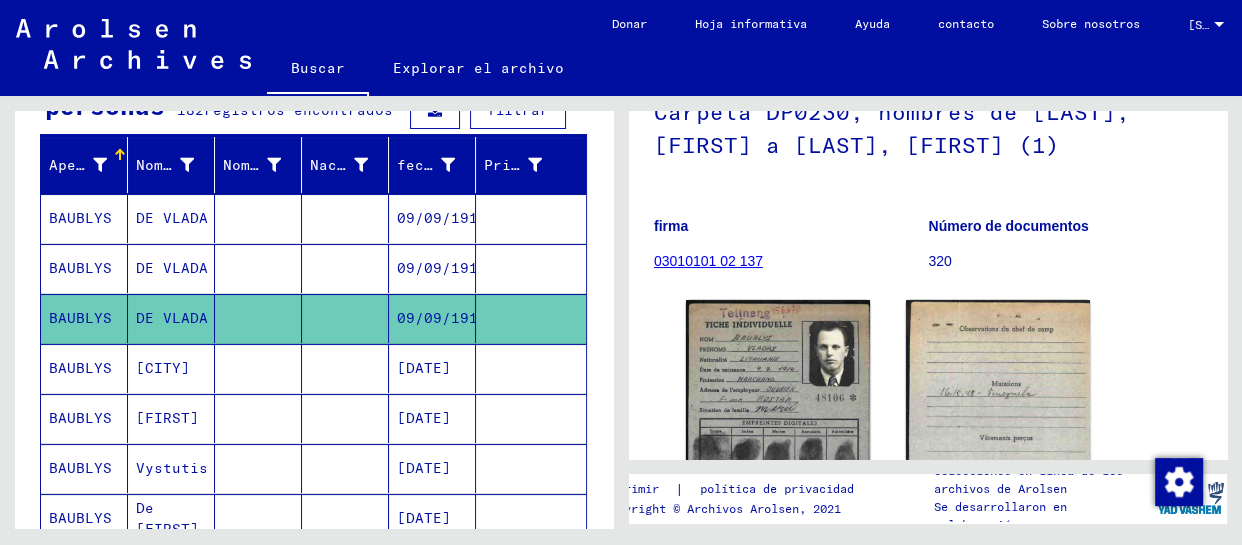 scroll, scrollTop: 302, scrollLeft: 0, axis: vertical 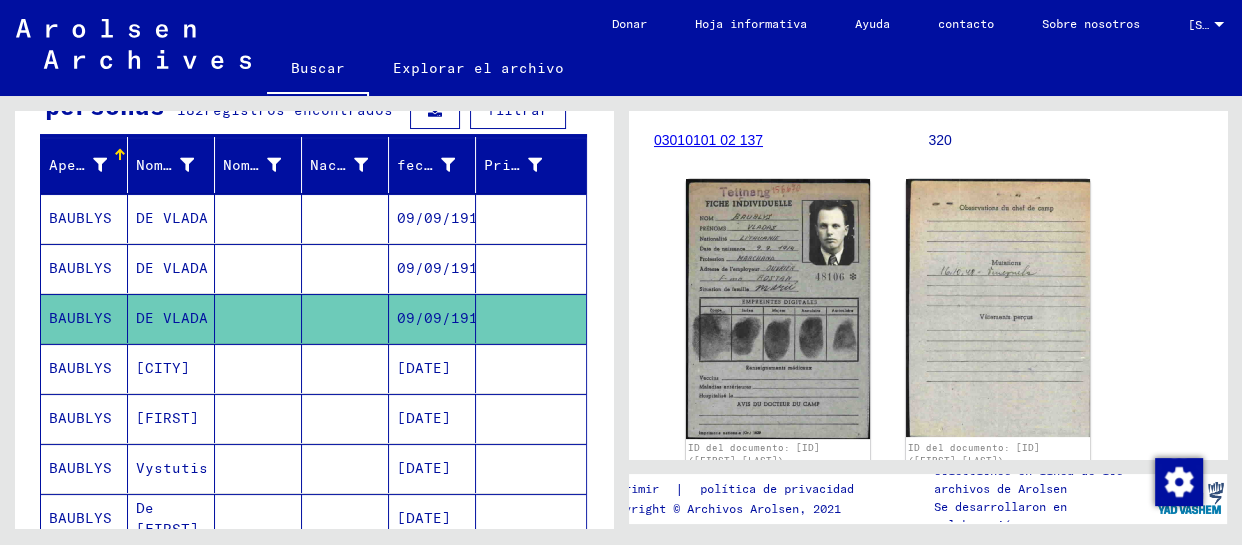click on "[CITY]" at bounding box center [167, 418] 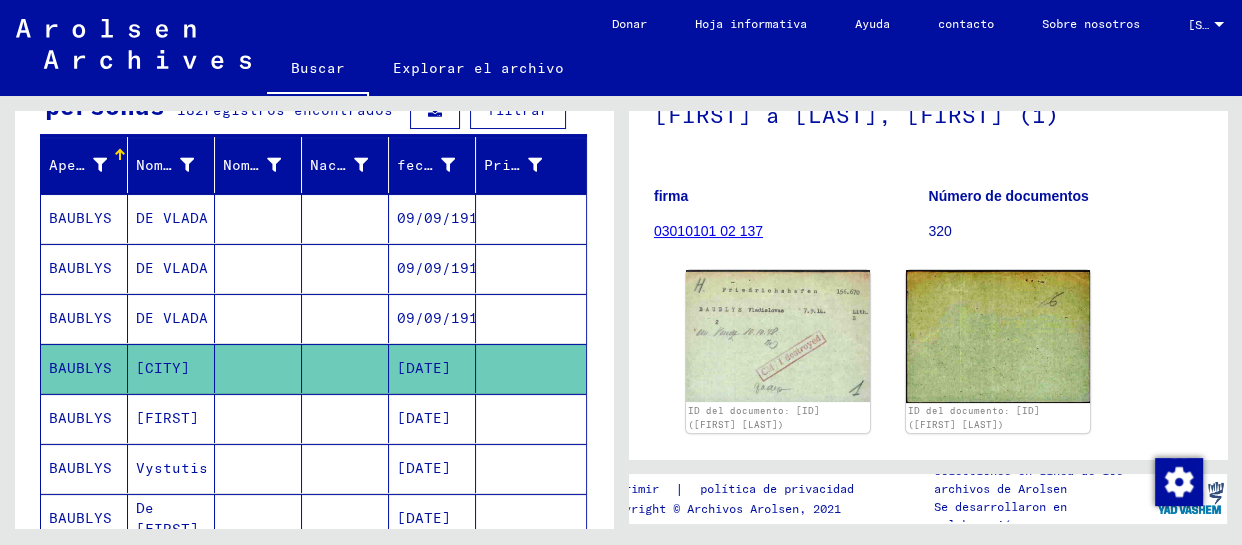 scroll, scrollTop: 236, scrollLeft: 0, axis: vertical 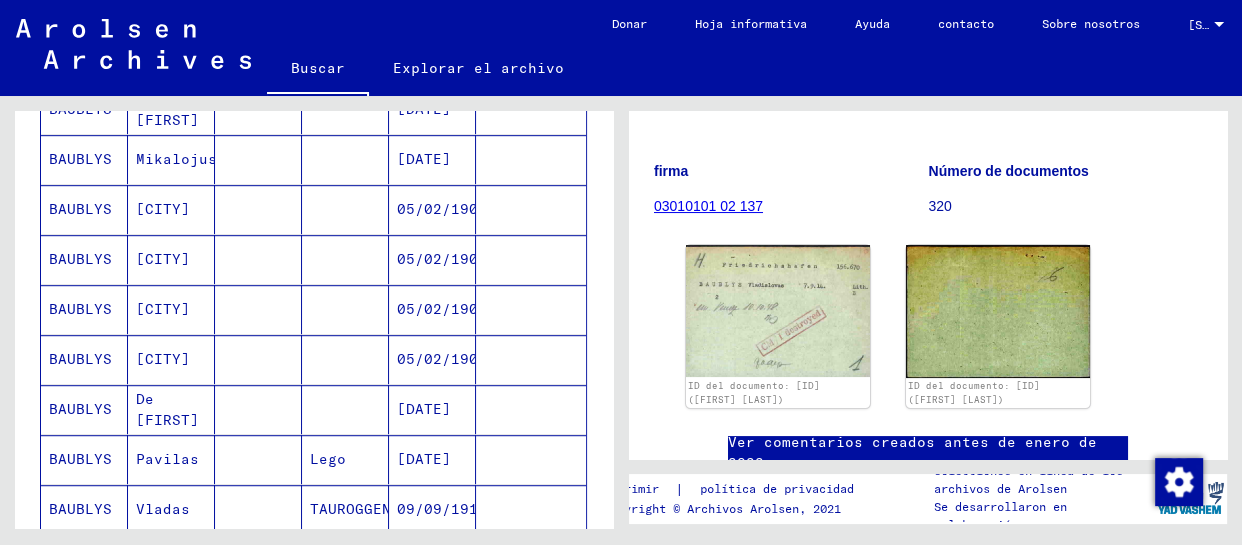 click on "De [FIRST]" at bounding box center (167, 459) 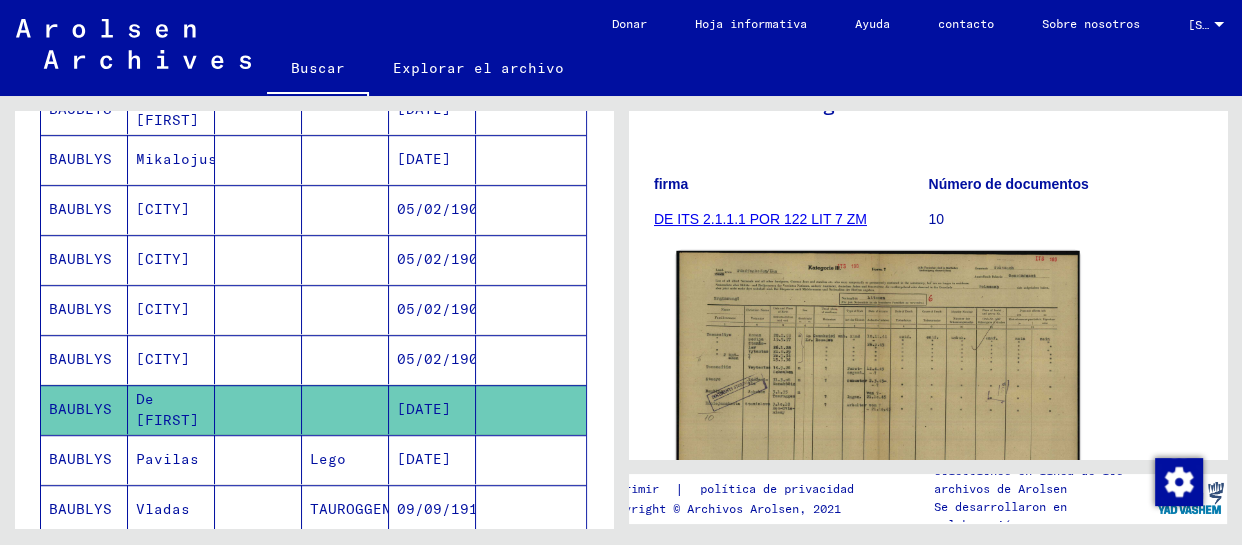 scroll, scrollTop: 333, scrollLeft: 0, axis: vertical 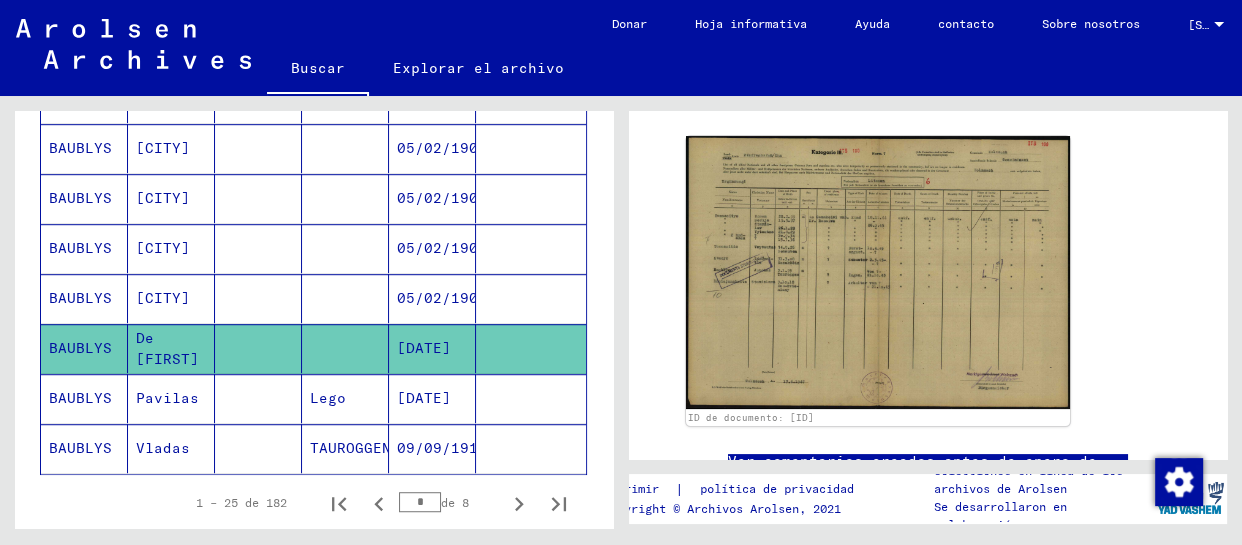 click on "Vladas" 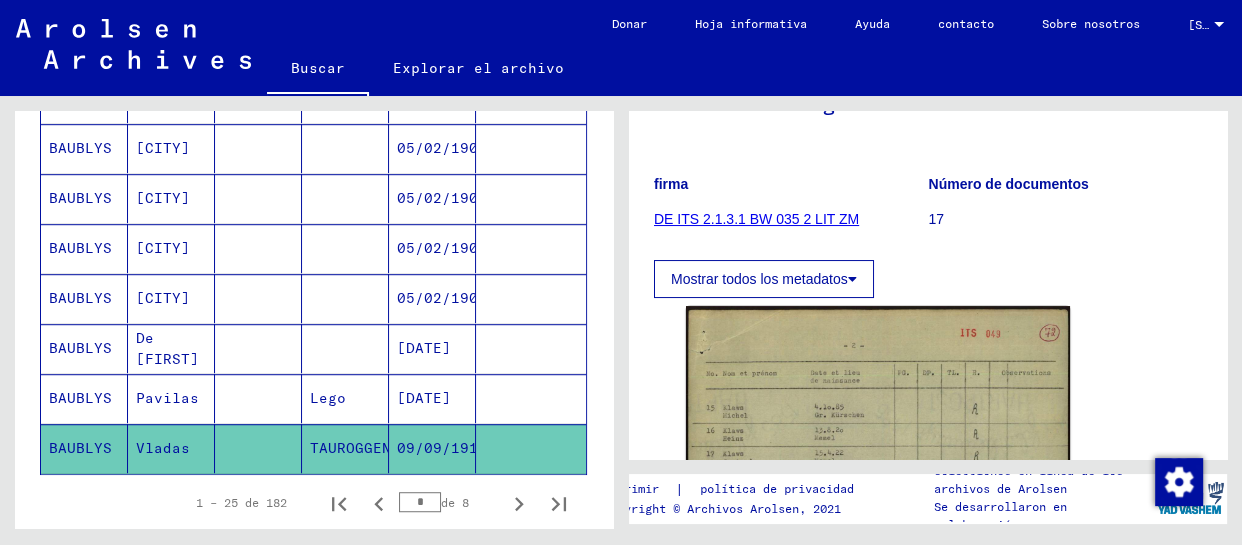 scroll, scrollTop: 424, scrollLeft: 0, axis: vertical 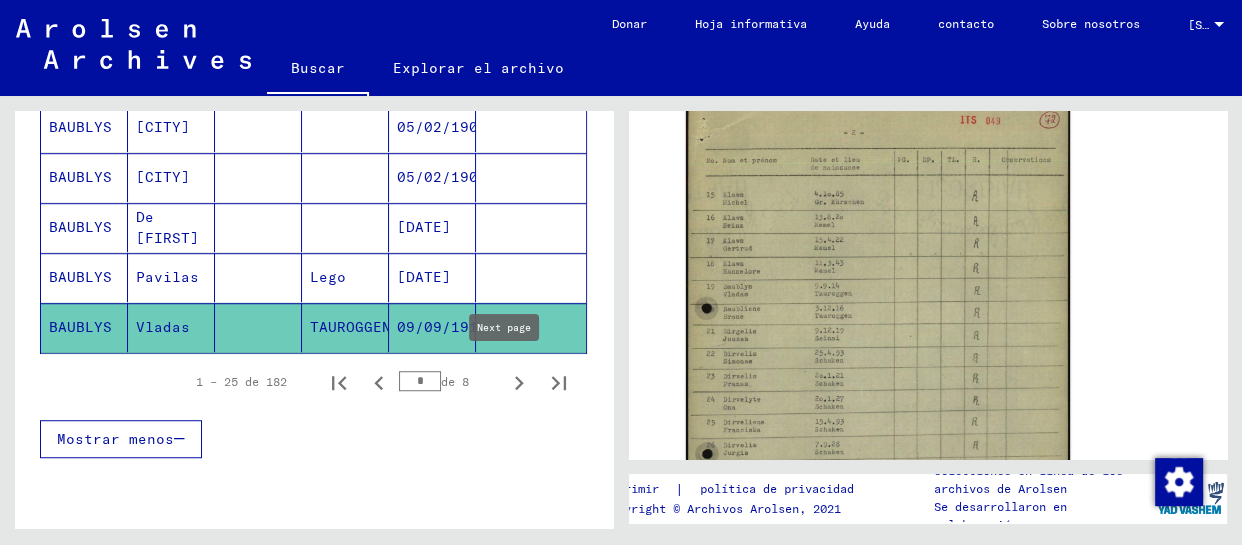 click 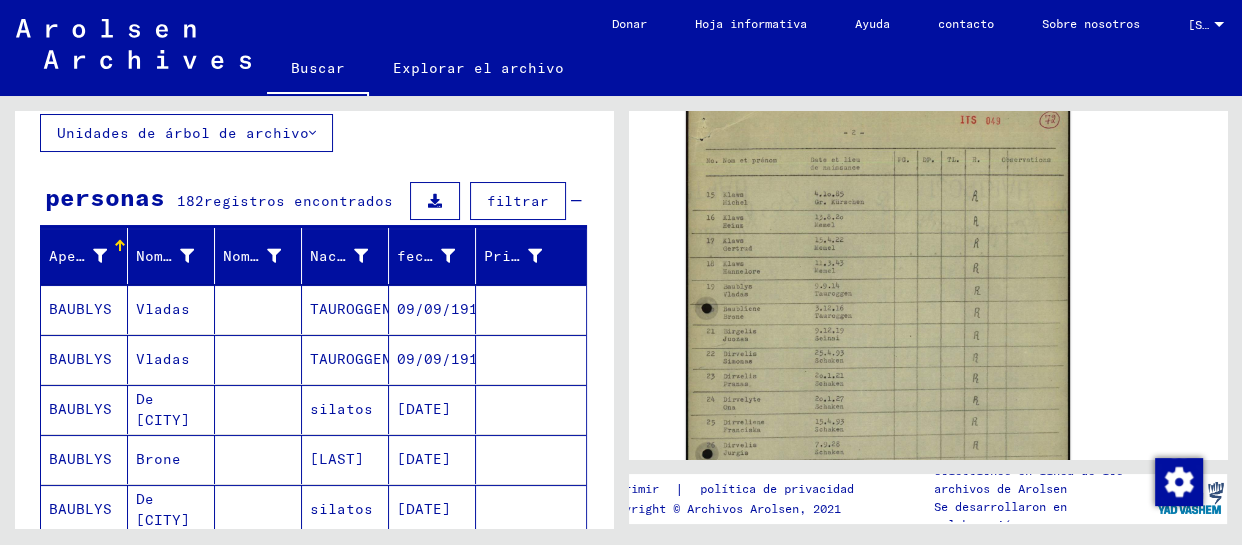 scroll, scrollTop: 151, scrollLeft: 0, axis: vertical 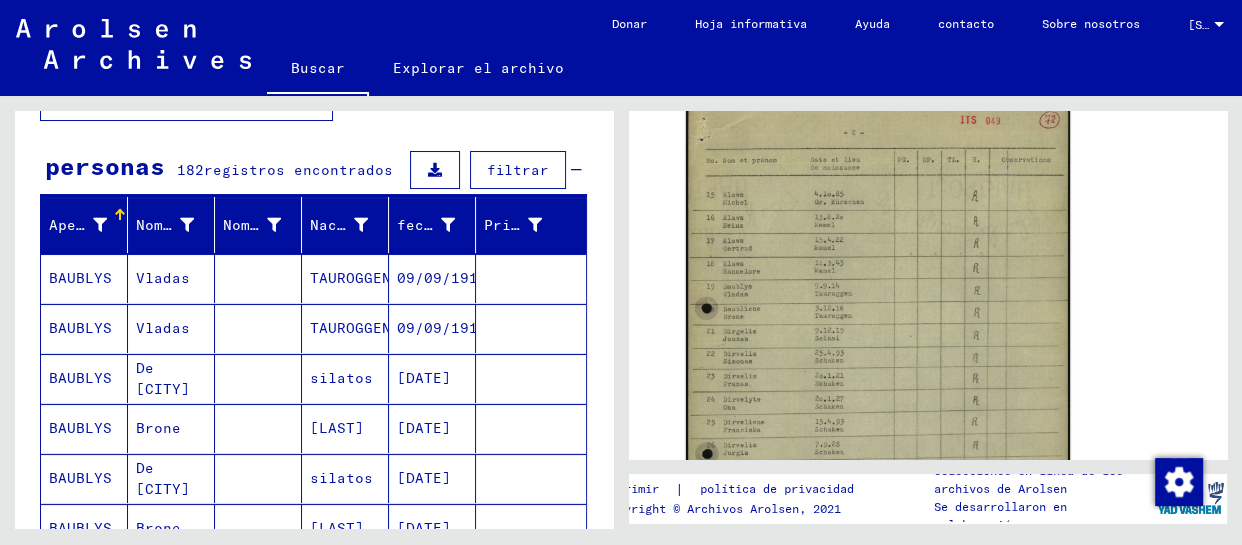 click on "De [CITY]" at bounding box center [158, 528] 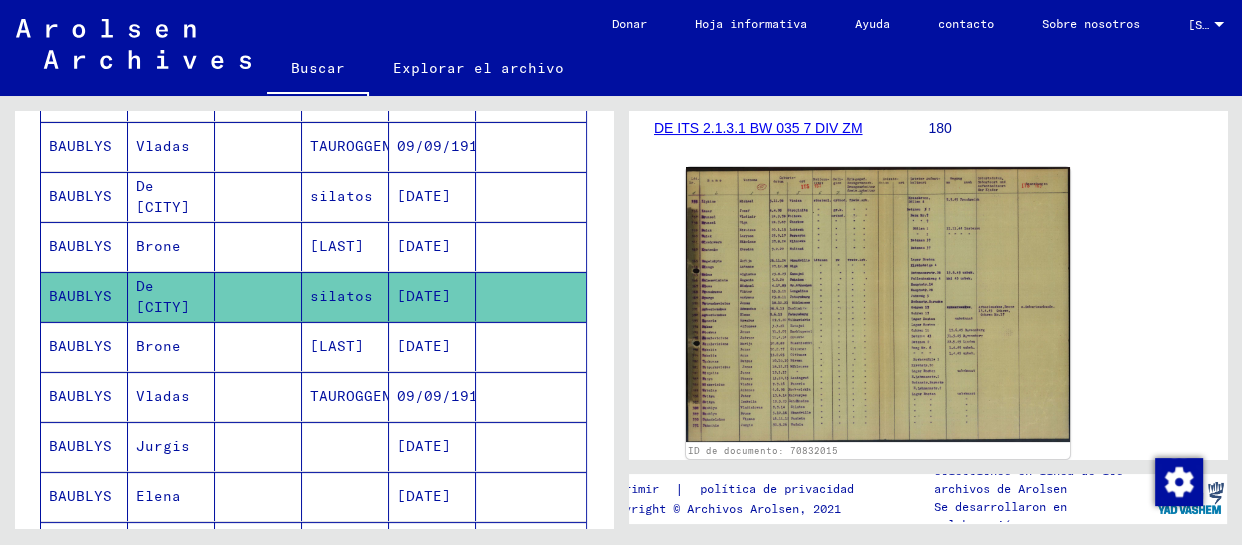 click on "Vladas" at bounding box center [163, 446] 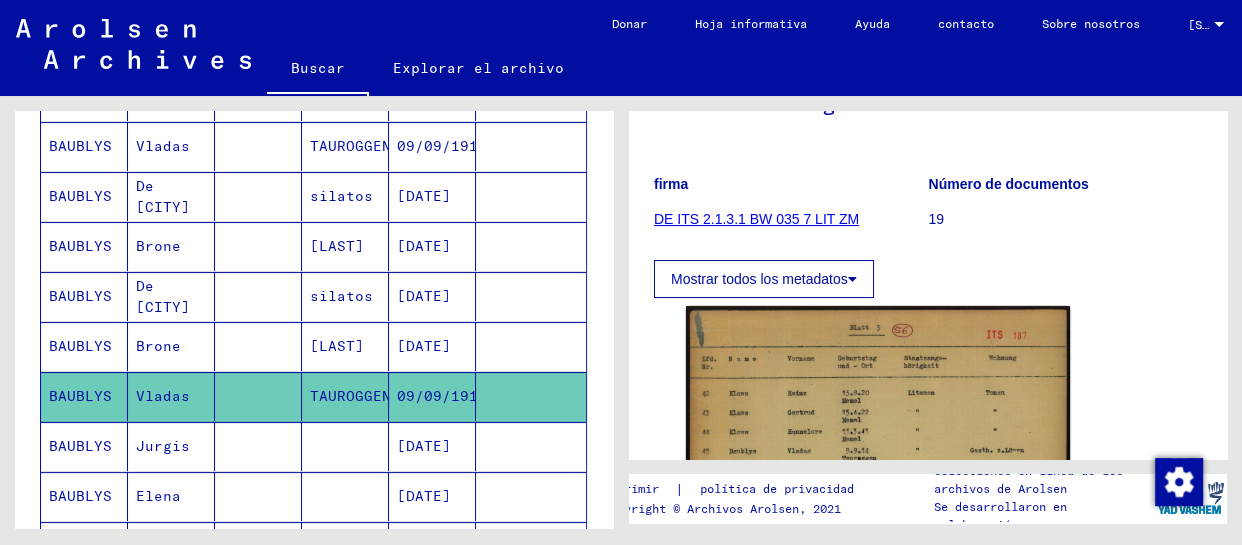 scroll, scrollTop: 258, scrollLeft: 0, axis: vertical 